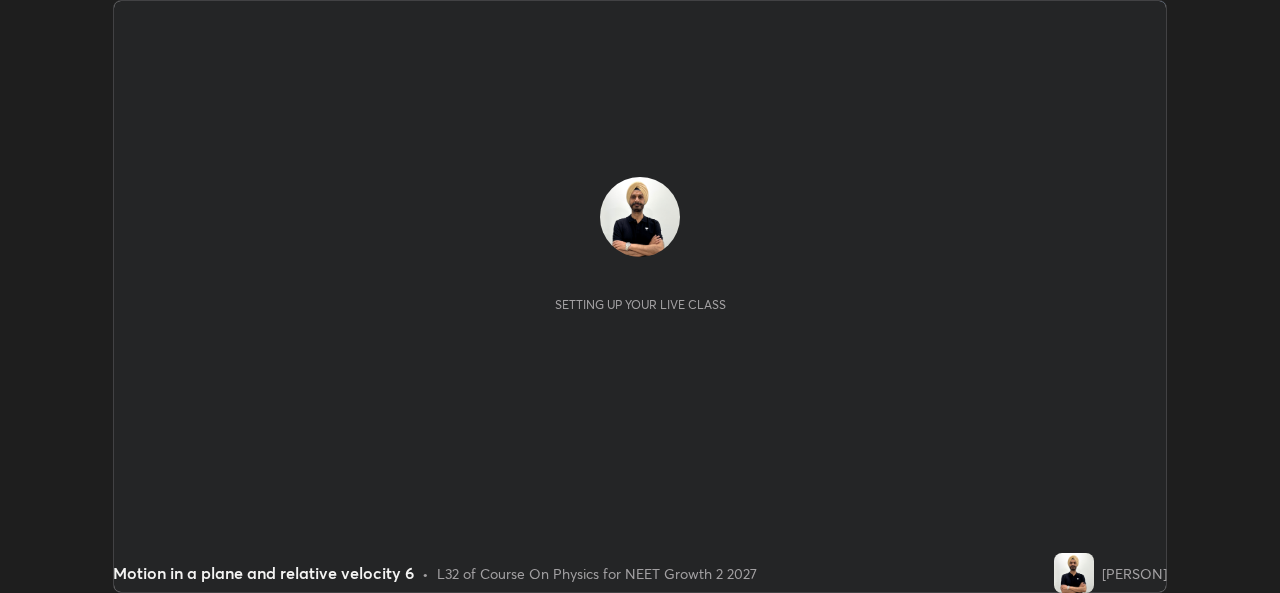 scroll, scrollTop: 0, scrollLeft: 0, axis: both 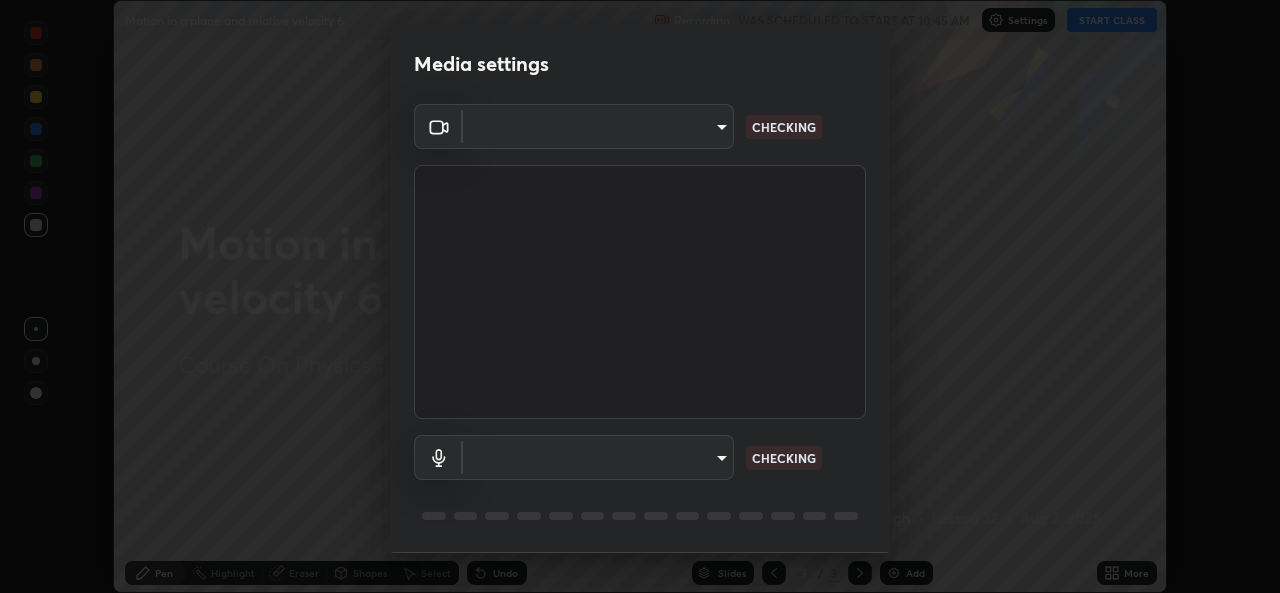 type on "a434b0bb675b4afe23526f72caf62f20b8336972c3250352fa126fe46eaa8015" 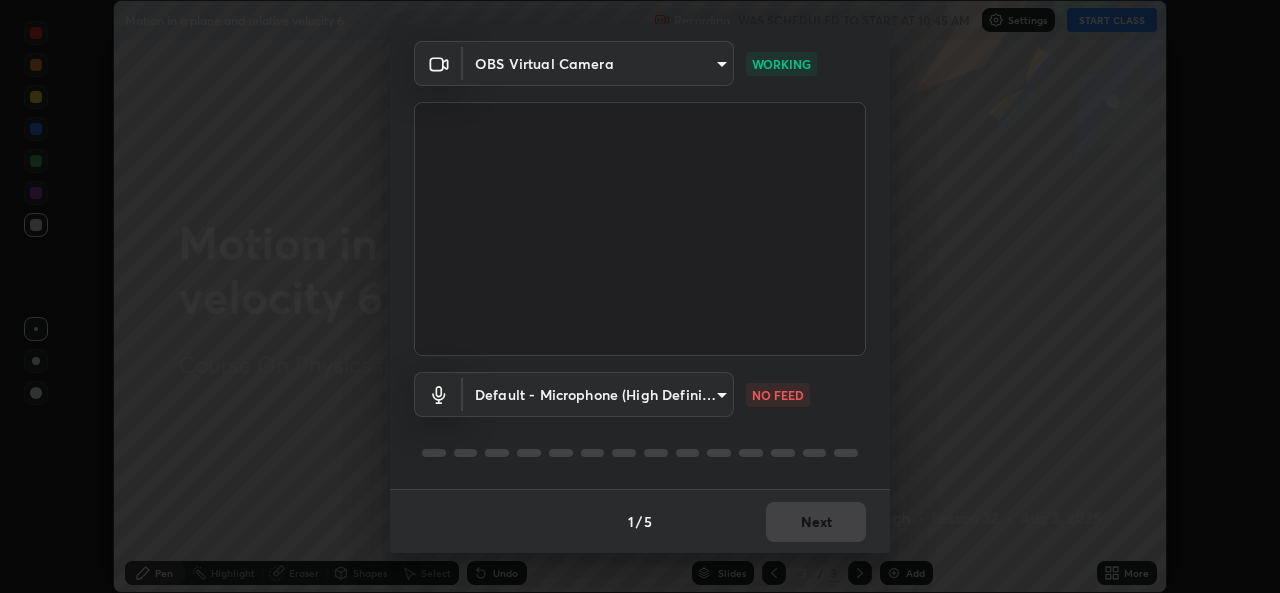 click on "Erase all Motion in a plane and relative velocity 6 Recording WAS SCHEDULED TO START AT 10:45 AM Settings START CLASS Setting up your live class Motion in a plane and relative velocity 6 • L32 of Course On Physics for NEET Growth 2 2027 [PERSON] Pen Highlight Eraser Shapes Select Undo Slides 3 / 3 Add More No doubts shared Encourage your learners to ask a doubt for better clarity Report an issue Reason for reporting Buffering Chat not working Audio - Video sync issue Educator video quality low ​ Attach an image Report Media settings OBS Virtual Camera a434b0bb675b4afe23526f72caf62f20b8336972c3250352fa126fe46eaa8015 WORKING Default - Microphone (High Definition Audio Device) default NO FEED 1 / 5 Next" at bounding box center (640, 296) 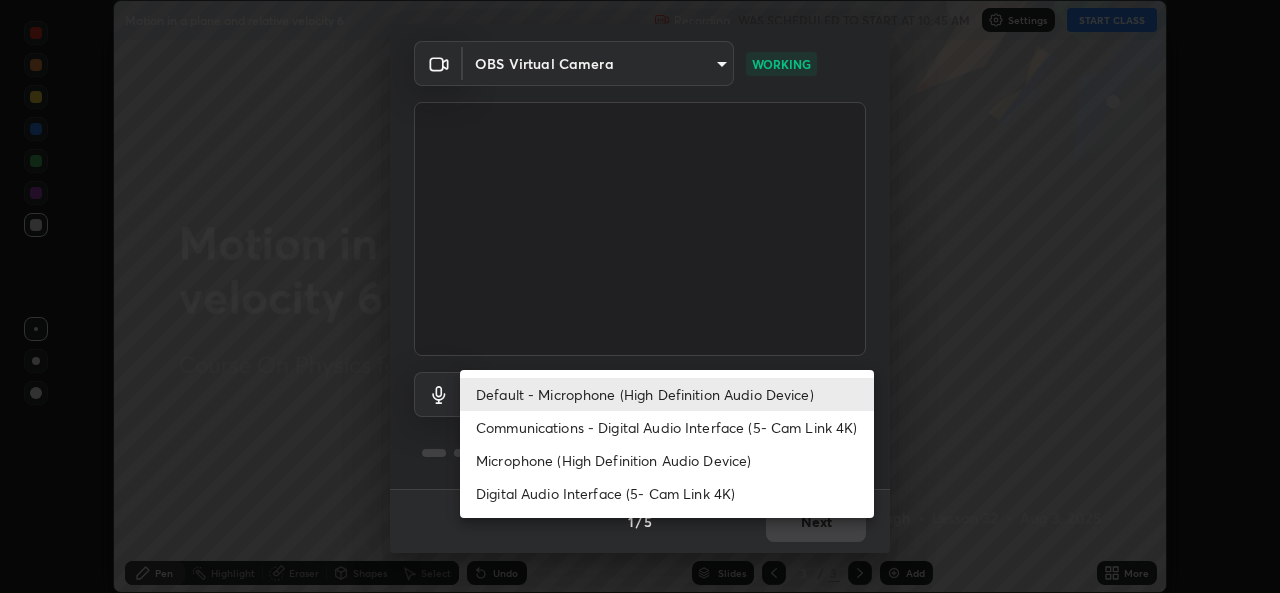 click on "Communications - Digital Audio Interface (5- Cam Link 4K)" at bounding box center [667, 427] 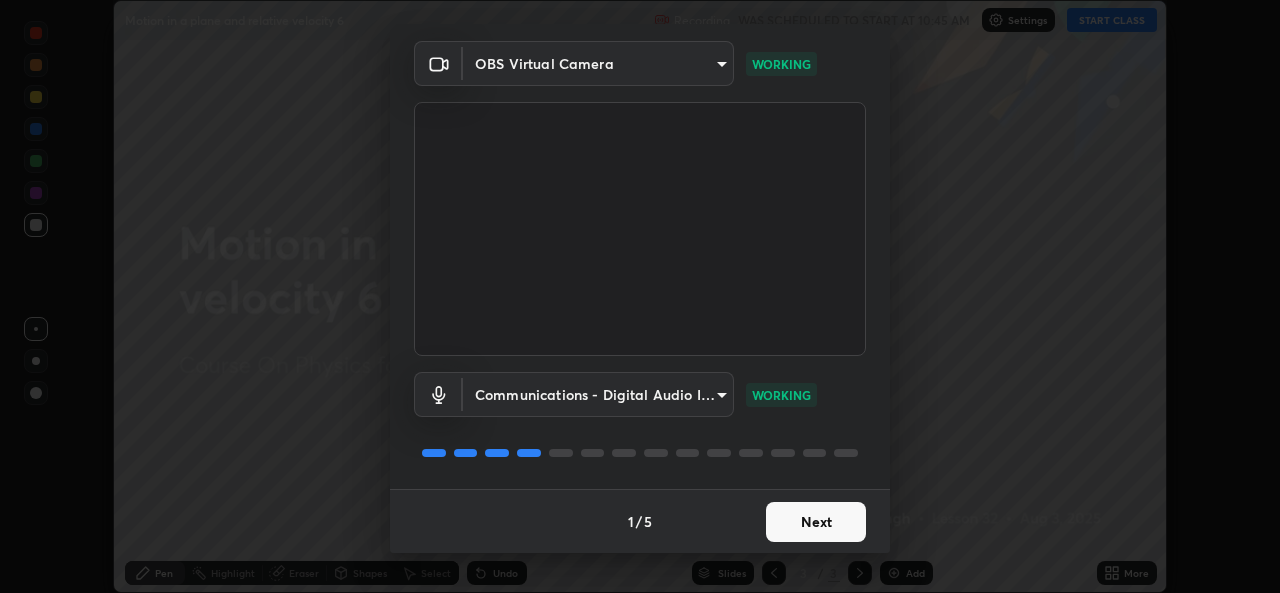 click on "Next" at bounding box center [816, 522] 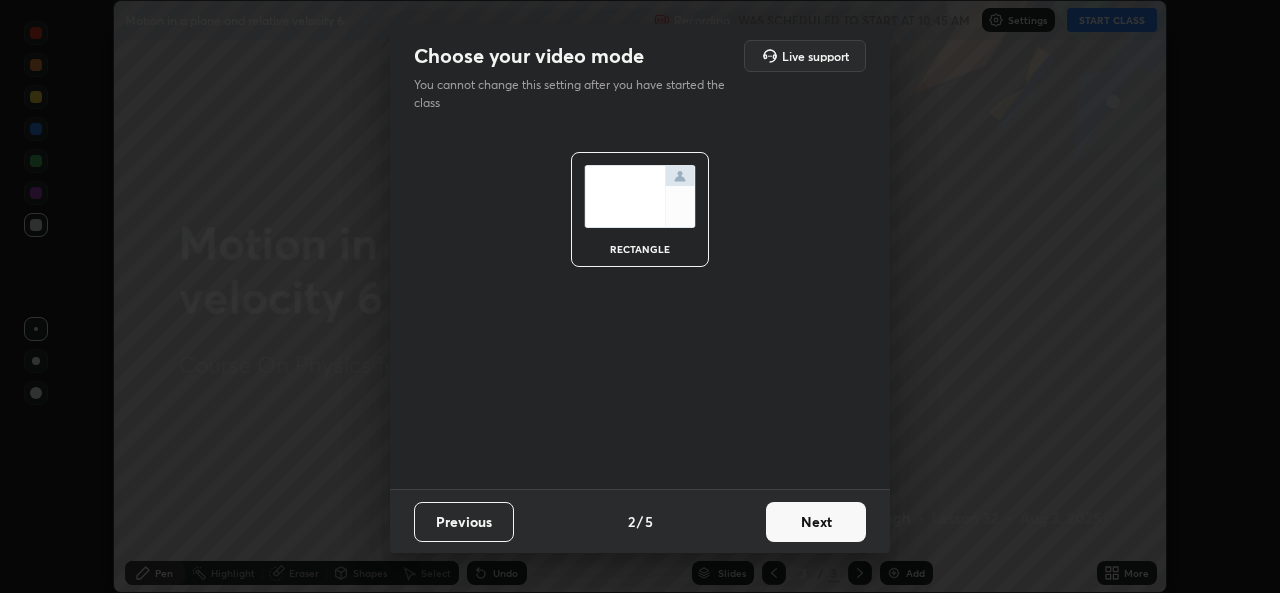 scroll, scrollTop: 0, scrollLeft: 0, axis: both 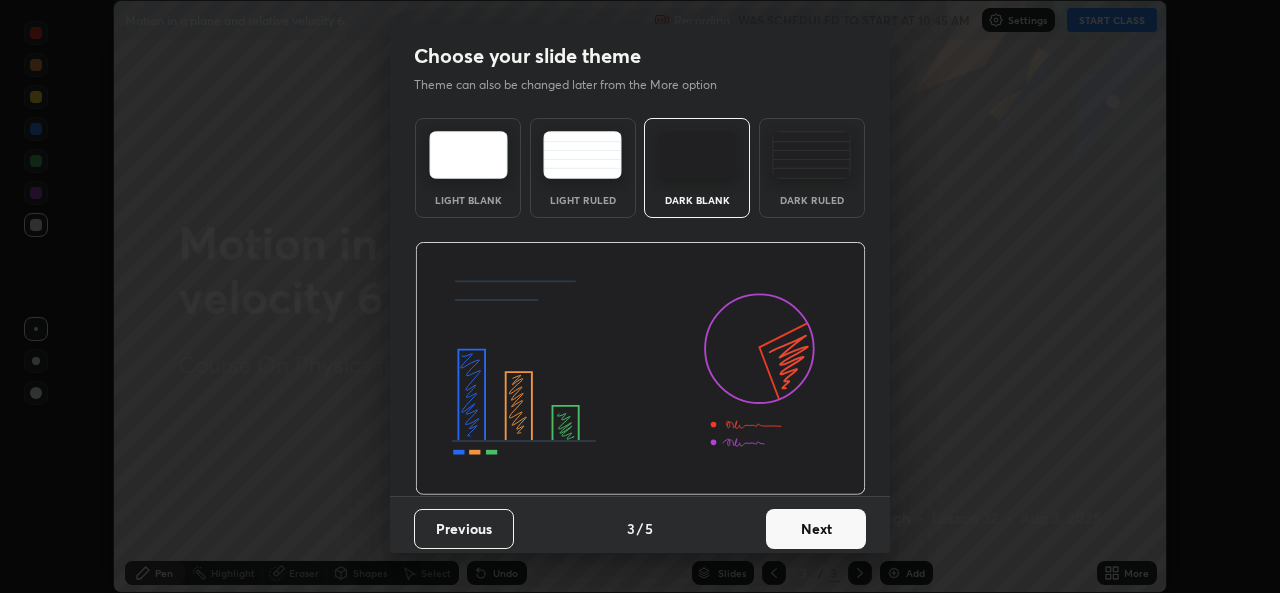 click on "Next" at bounding box center (816, 529) 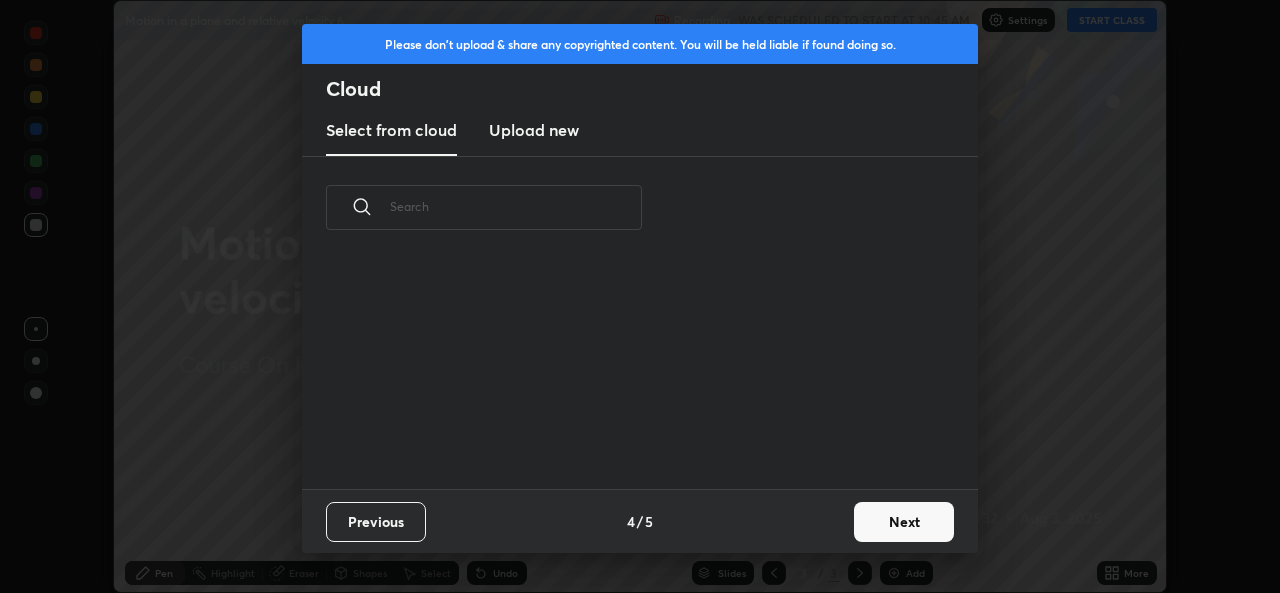 click on "Next" at bounding box center [904, 522] 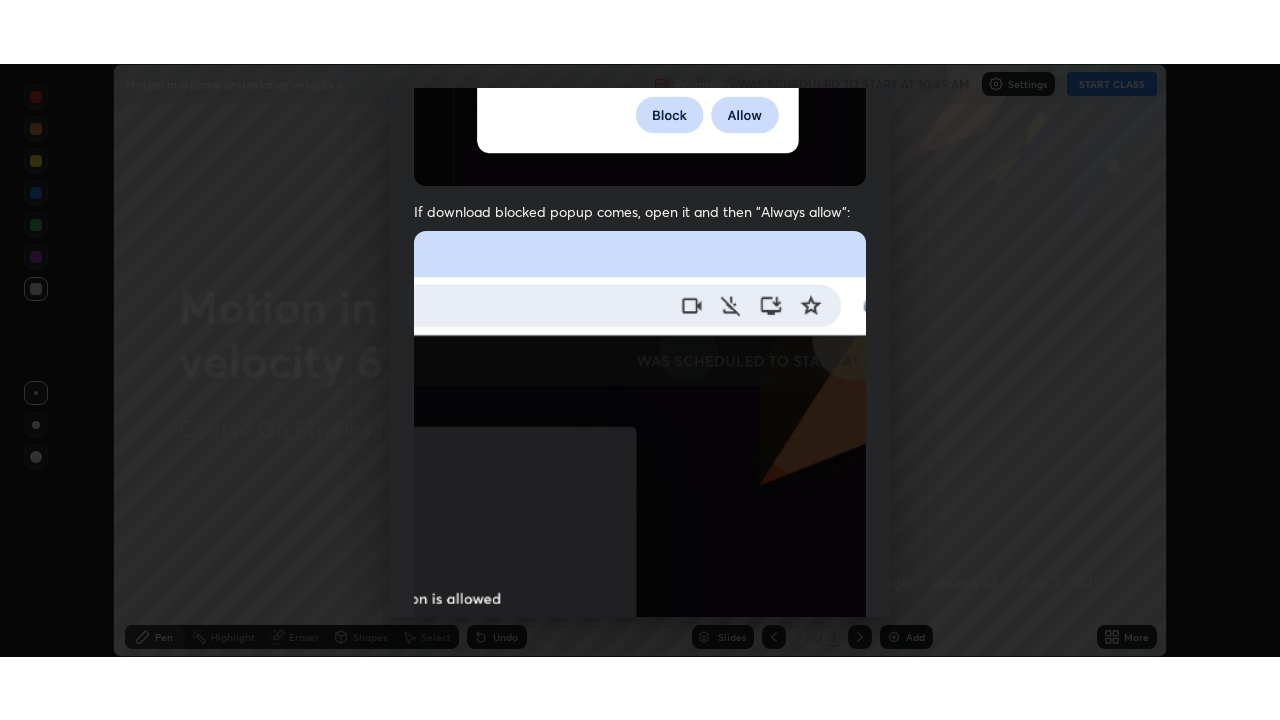 scroll, scrollTop: 471, scrollLeft: 0, axis: vertical 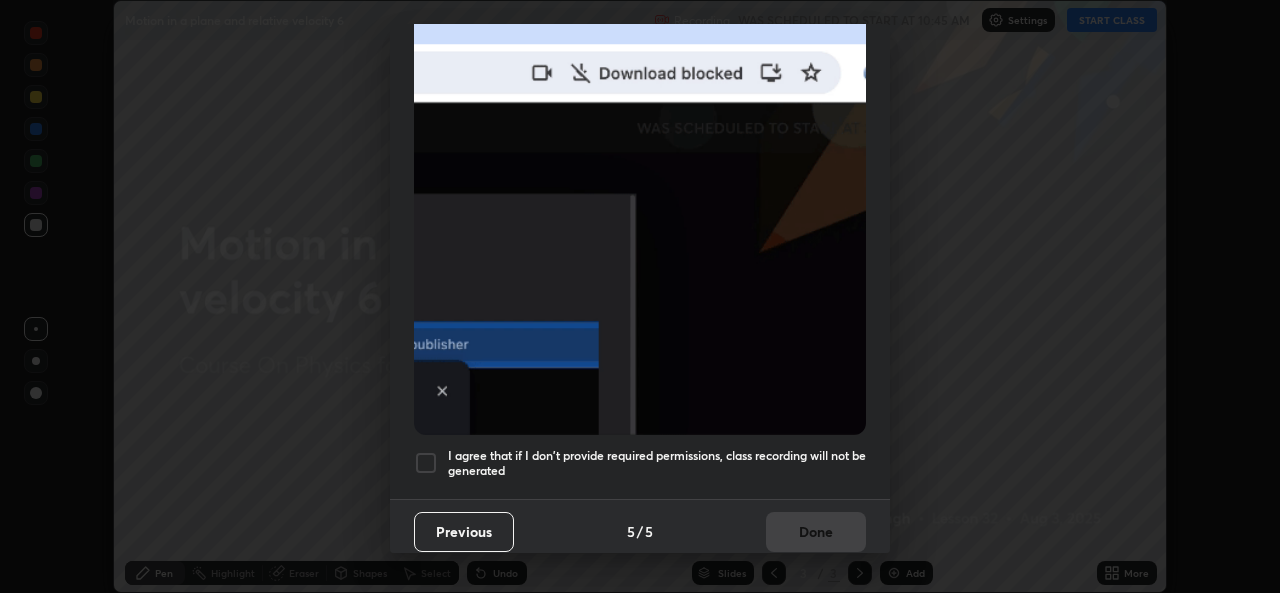 click at bounding box center [426, 463] 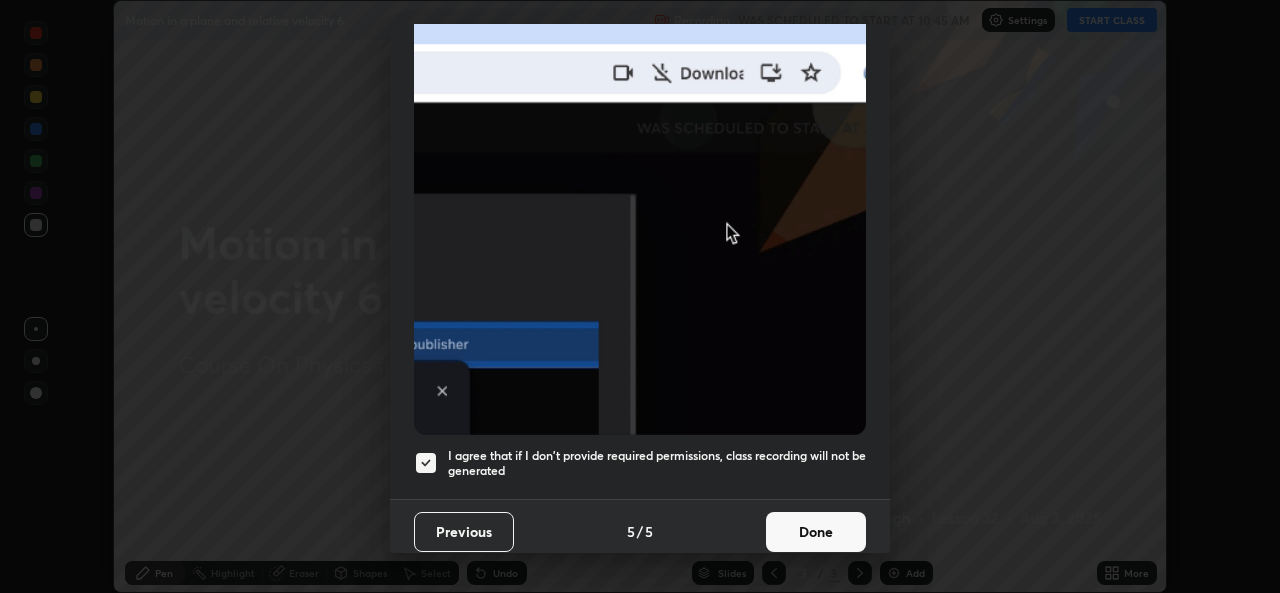 click on "Done" at bounding box center (816, 532) 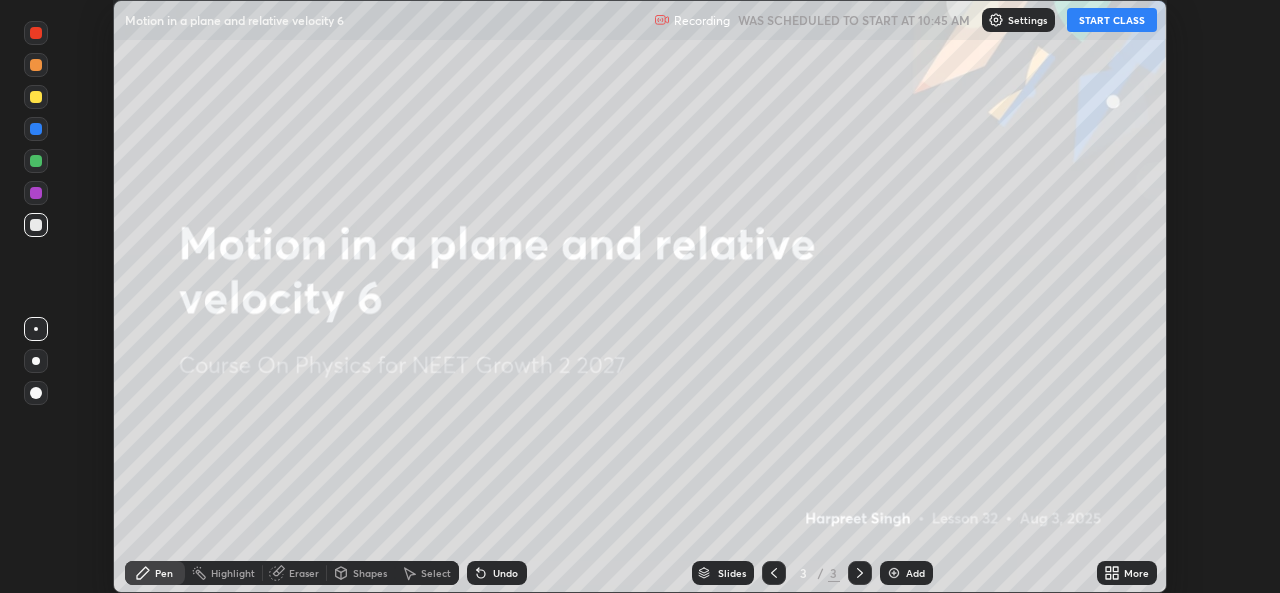 click on "START CLASS" at bounding box center (1112, 20) 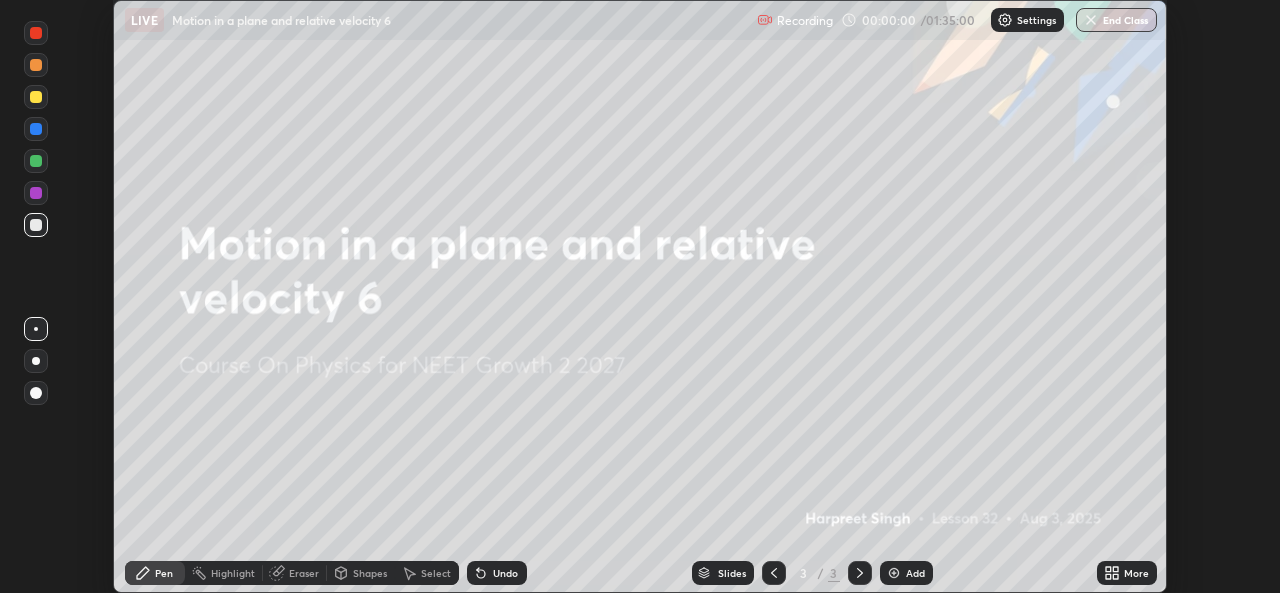 click on "More" at bounding box center [1136, 573] 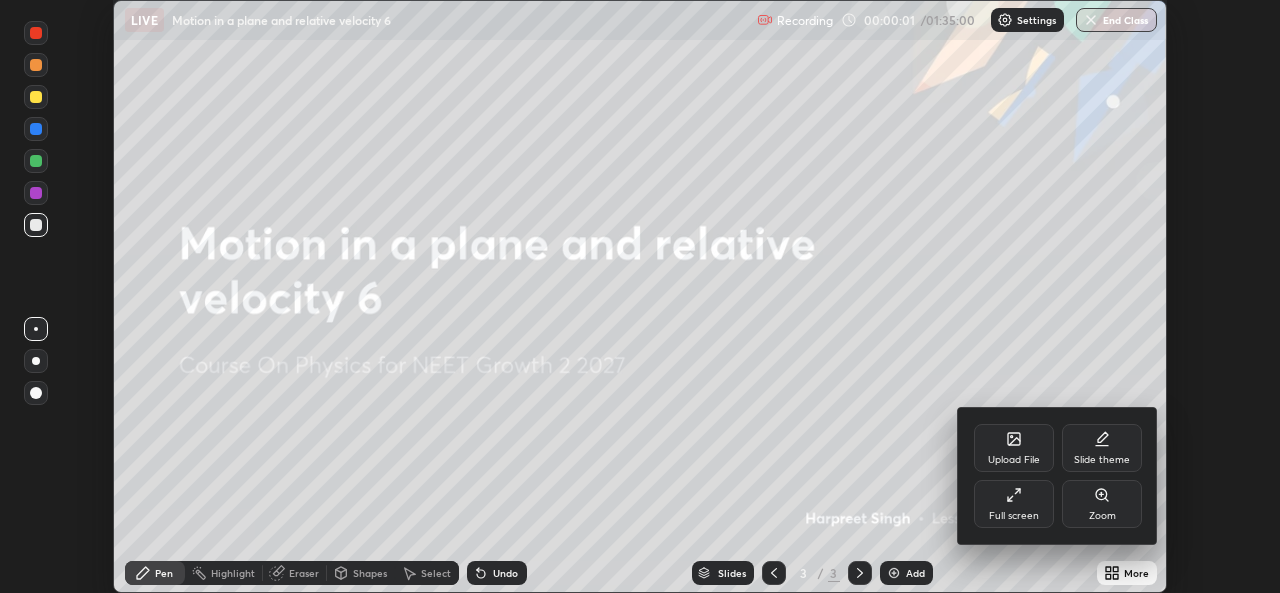 click on "Full screen" at bounding box center [1014, 504] 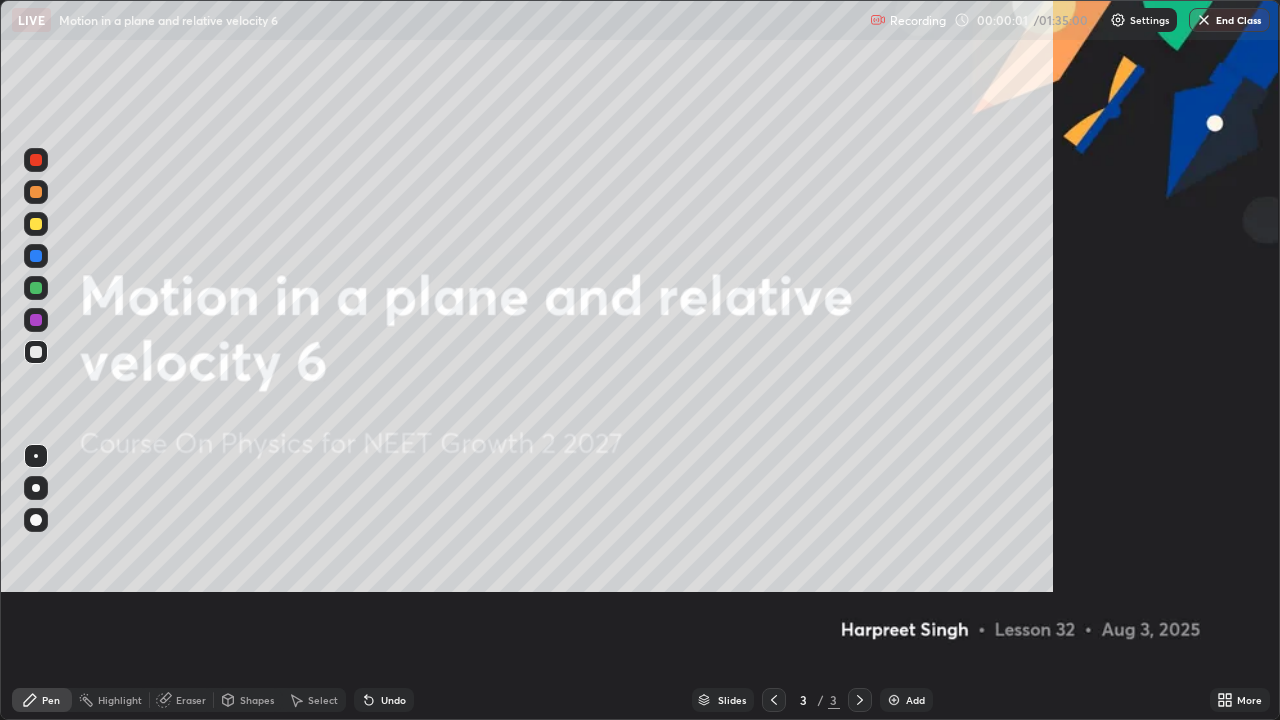 scroll, scrollTop: 99280, scrollLeft: 98720, axis: both 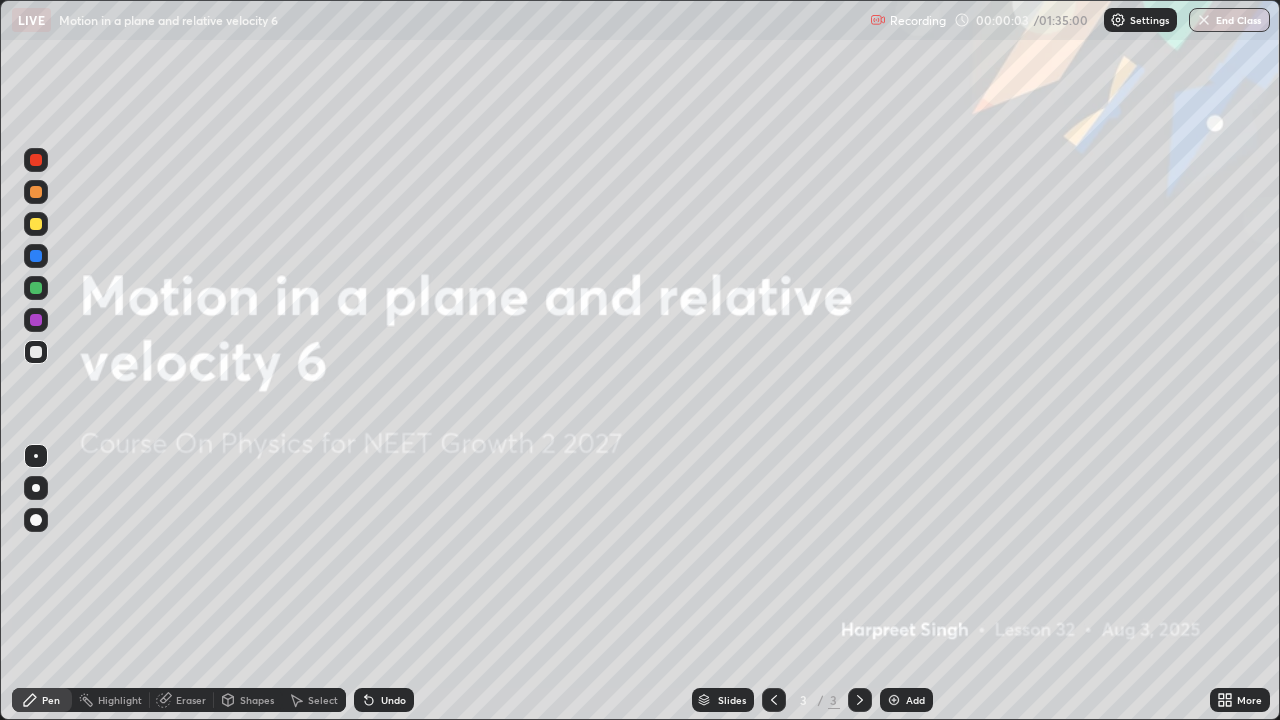 click on "Add" at bounding box center (906, 700) 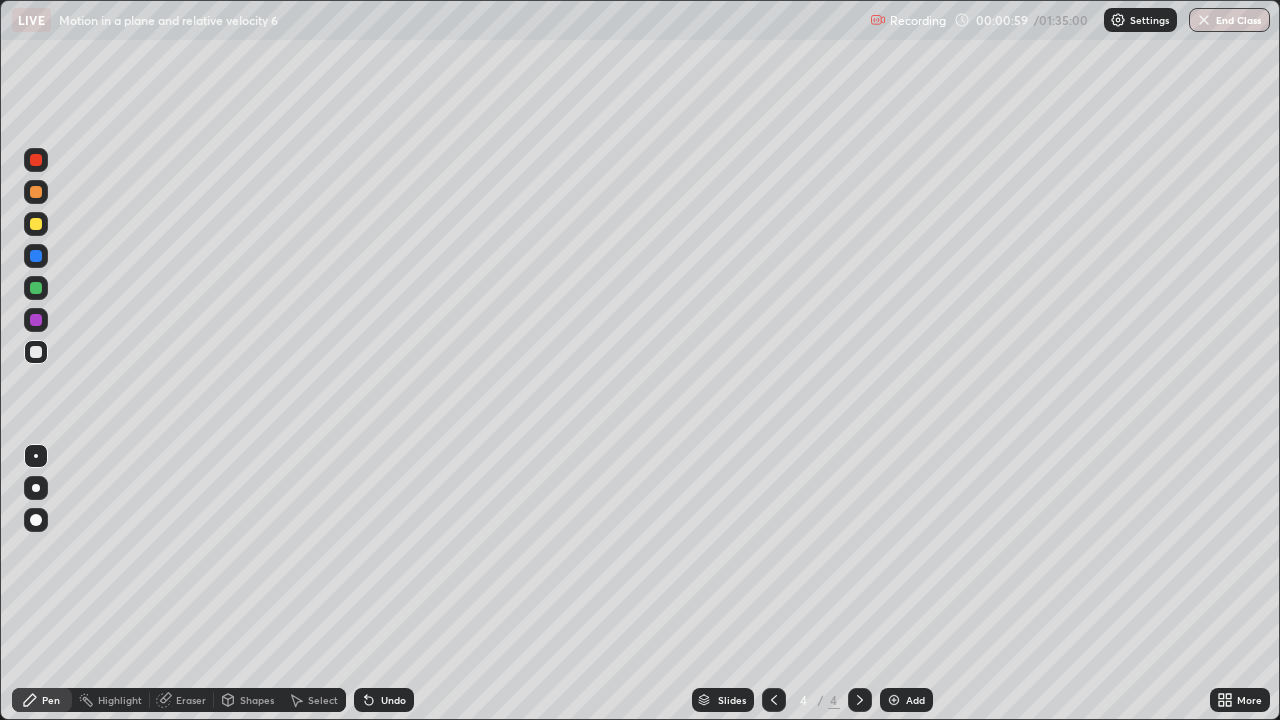 click at bounding box center [36, 224] 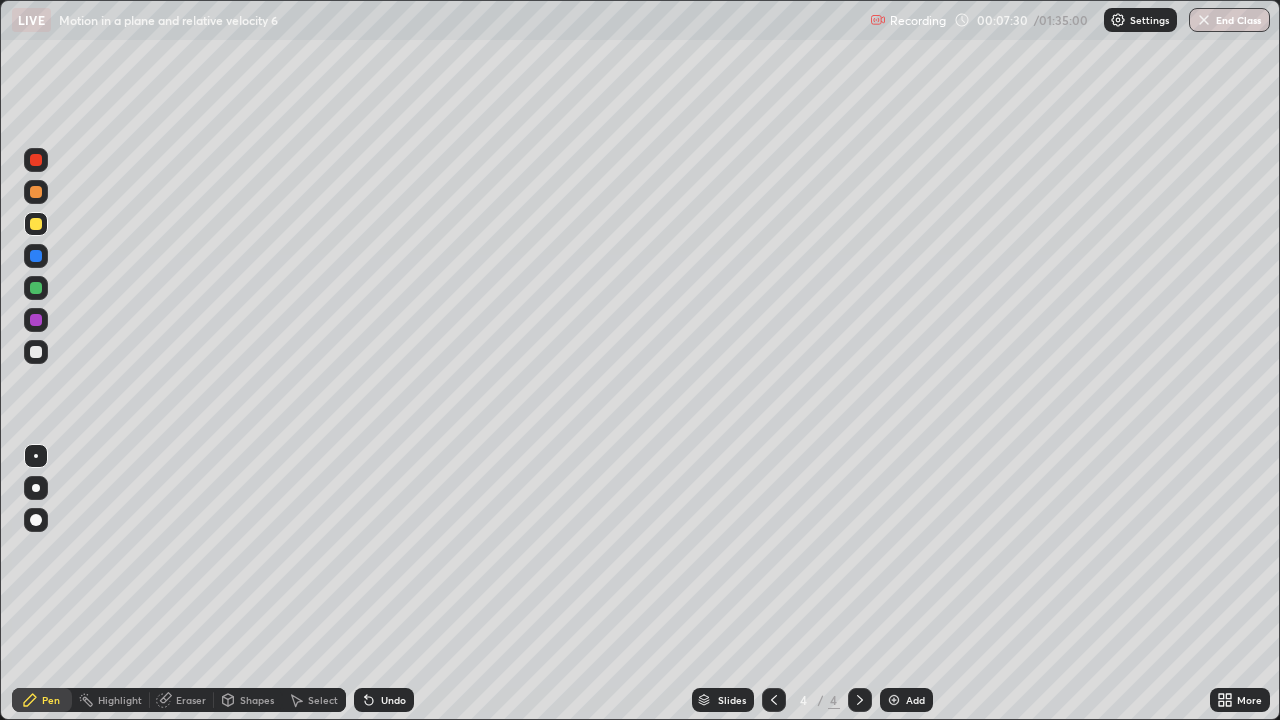 click on "Eraser" at bounding box center [191, 700] 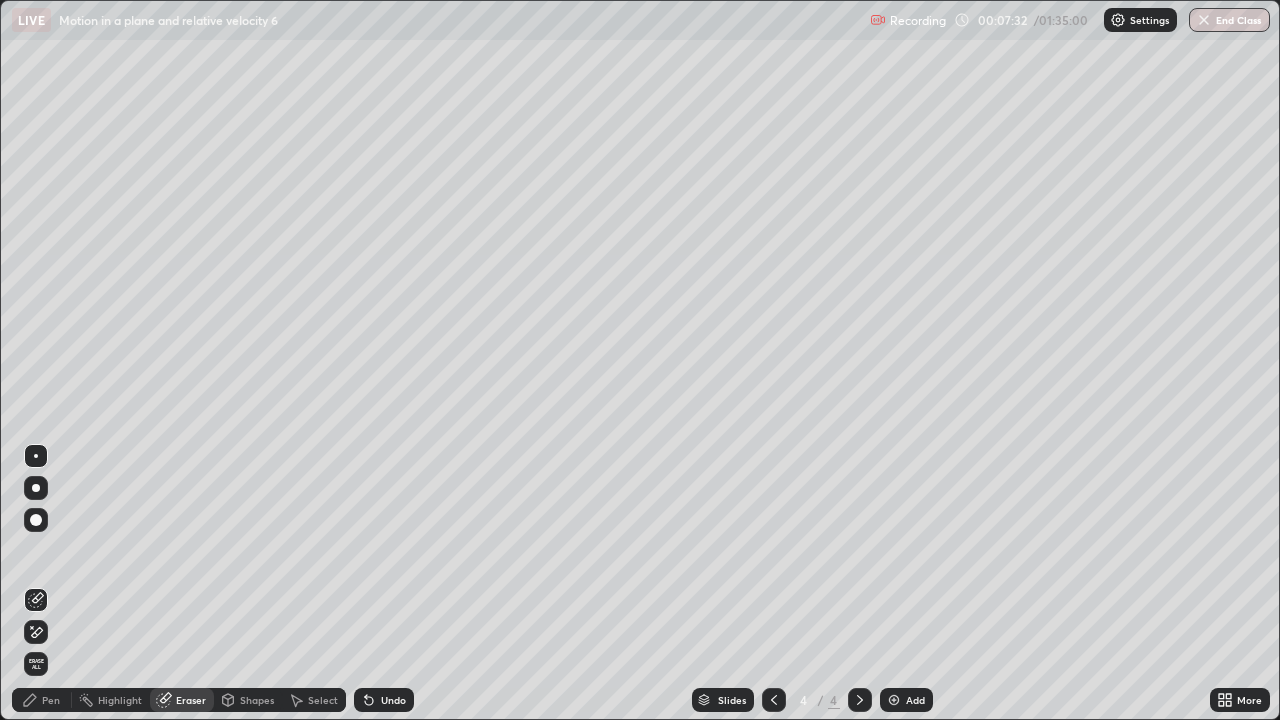 click on "Pen" at bounding box center (51, 700) 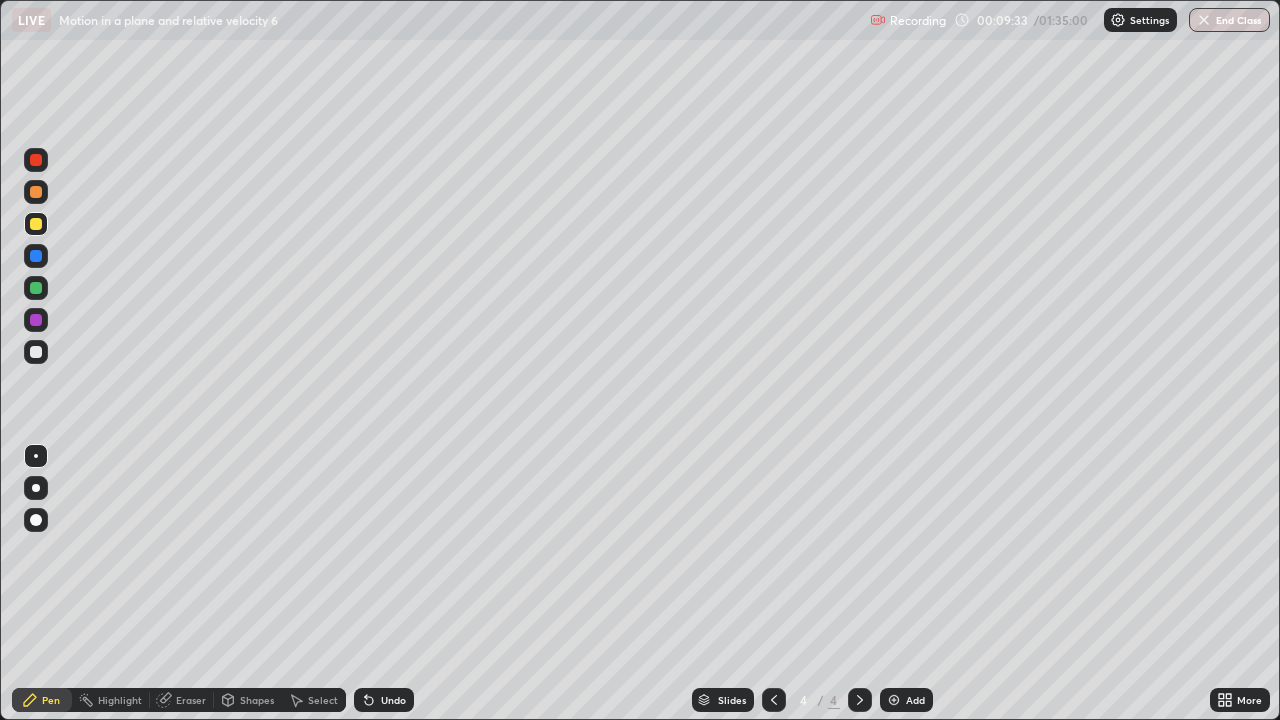 click on "Add" at bounding box center (915, 700) 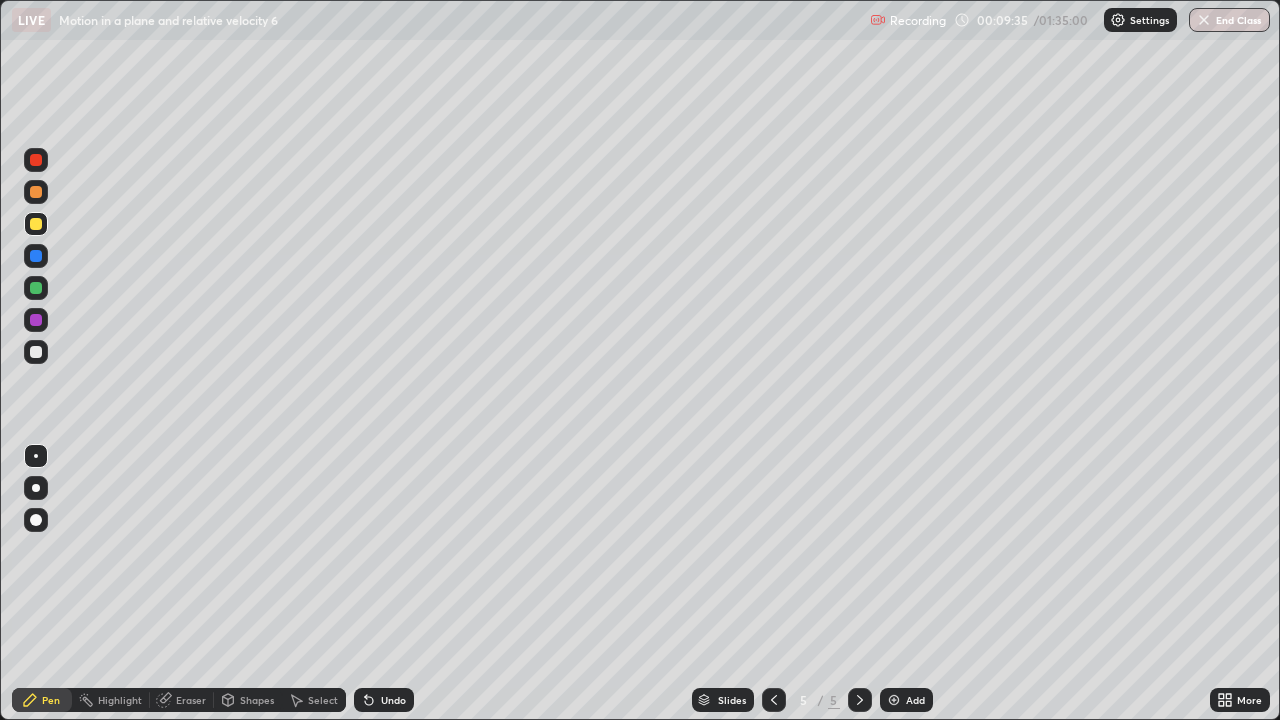 click at bounding box center [36, 352] 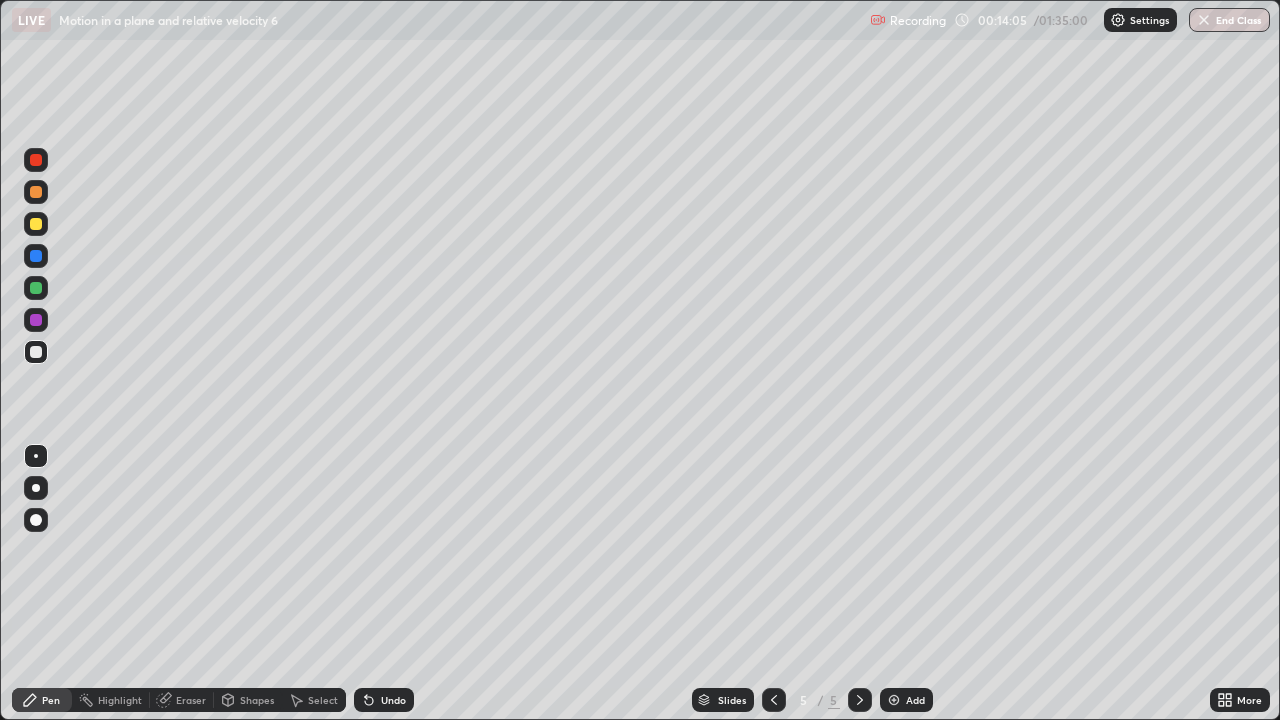 click at bounding box center (36, 224) 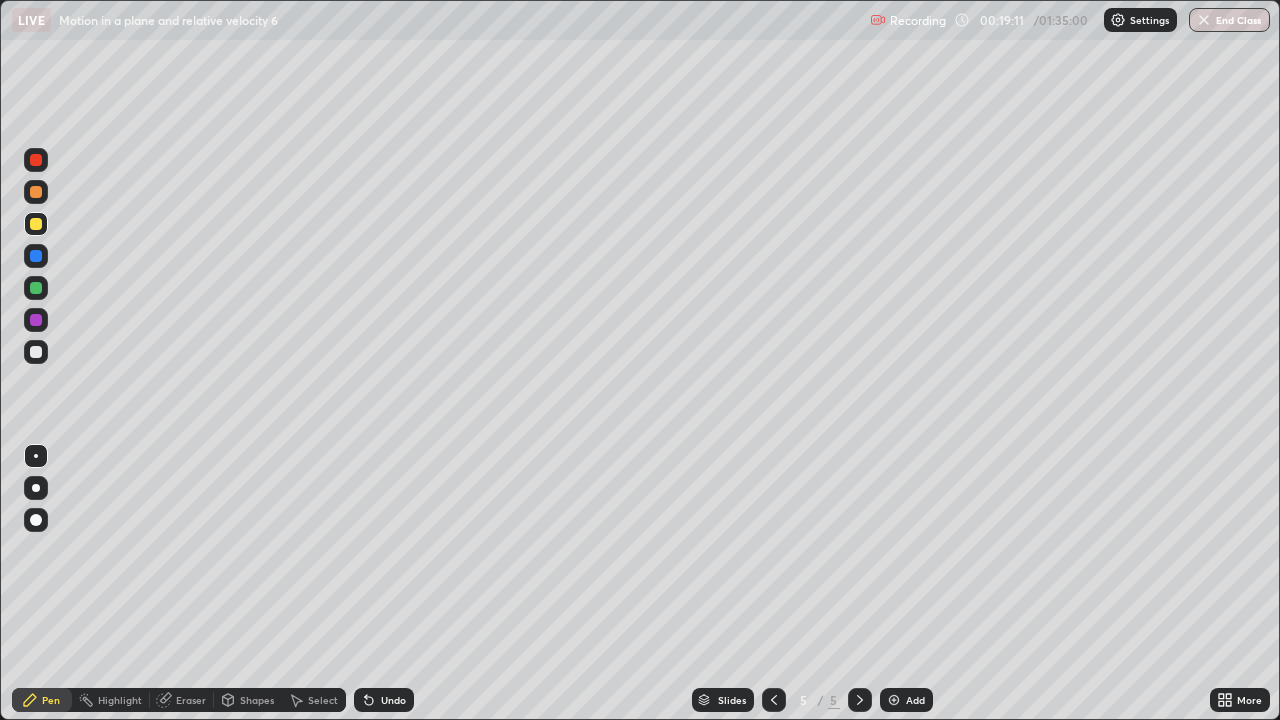 click at bounding box center (36, 352) 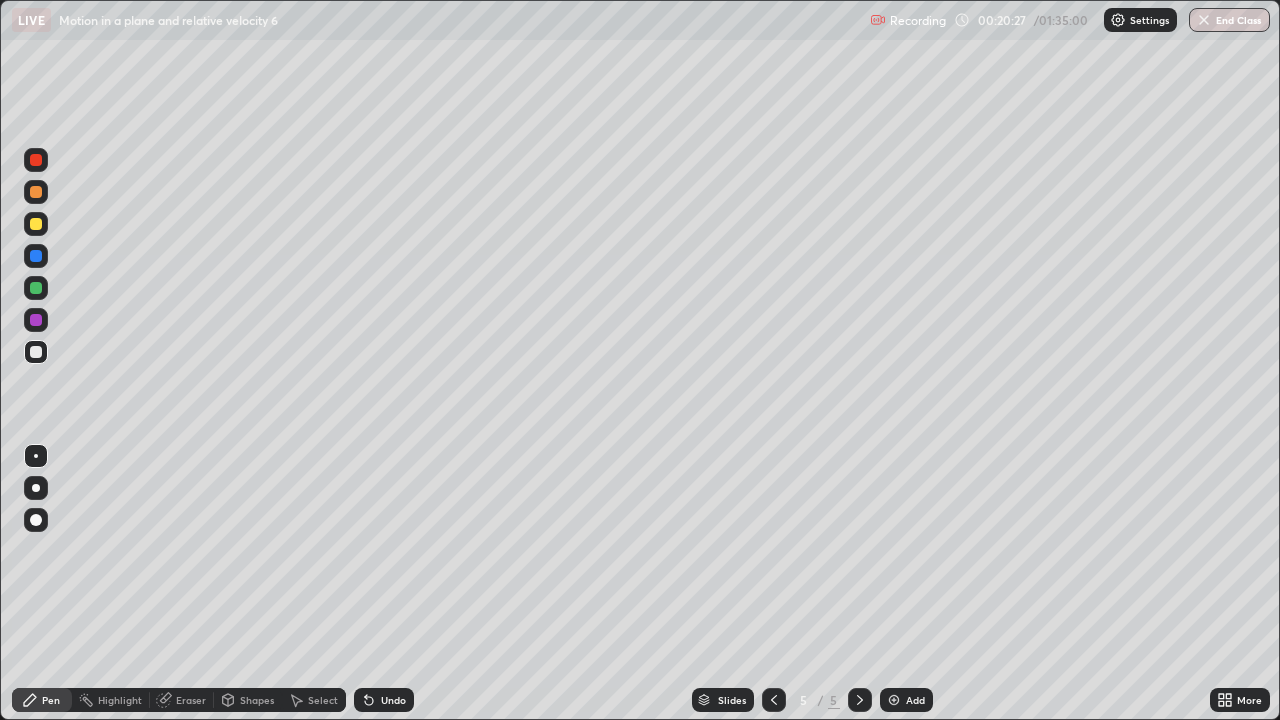 click on "Eraser" at bounding box center [191, 700] 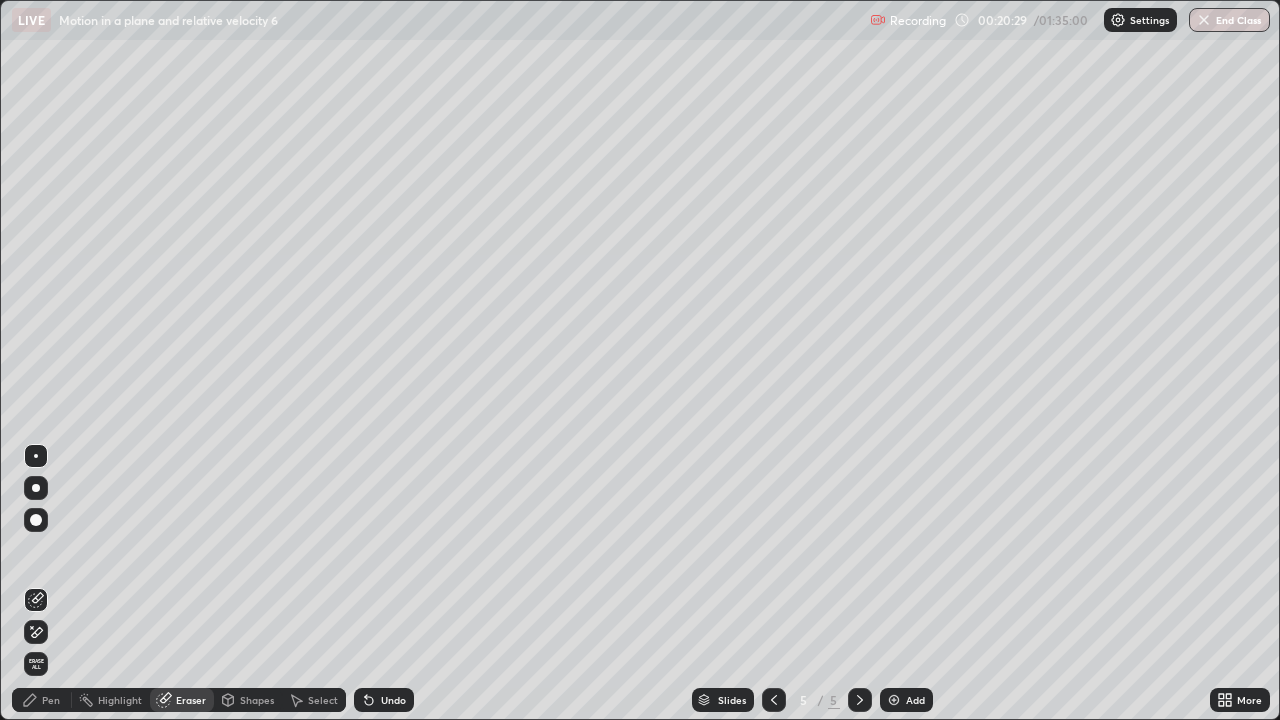click on "Pen" at bounding box center (51, 700) 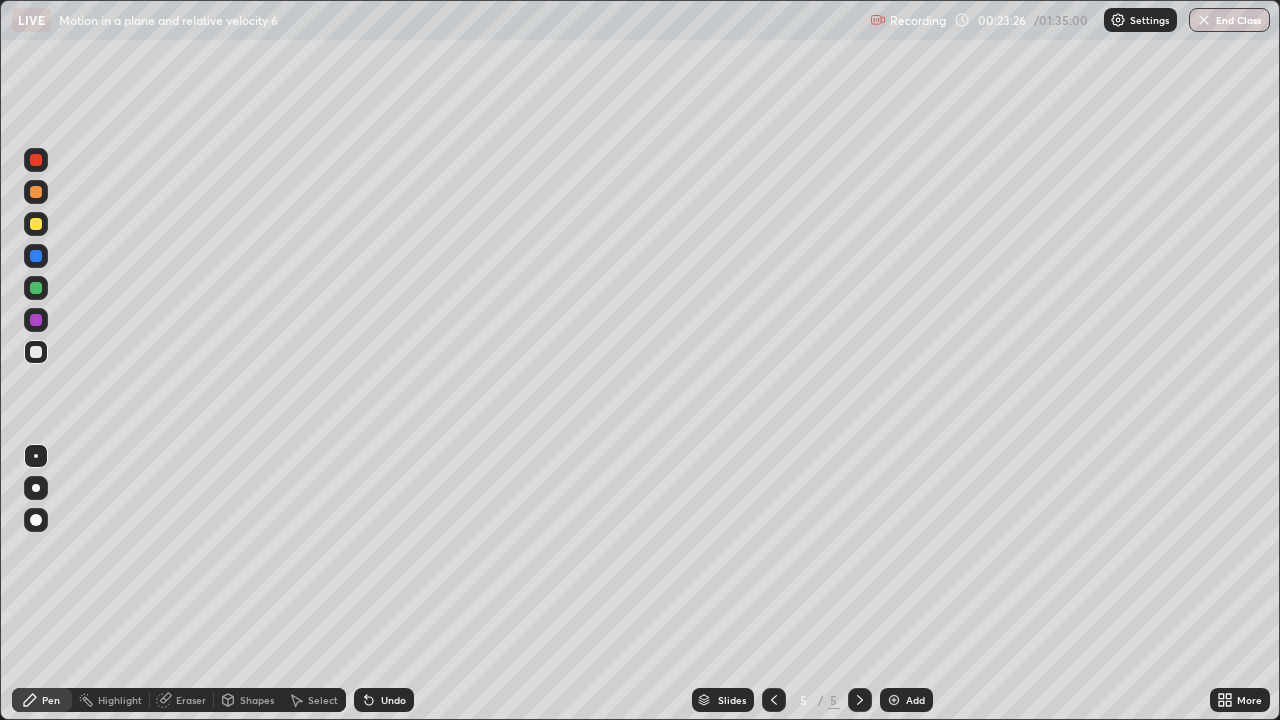 click at bounding box center [36, 352] 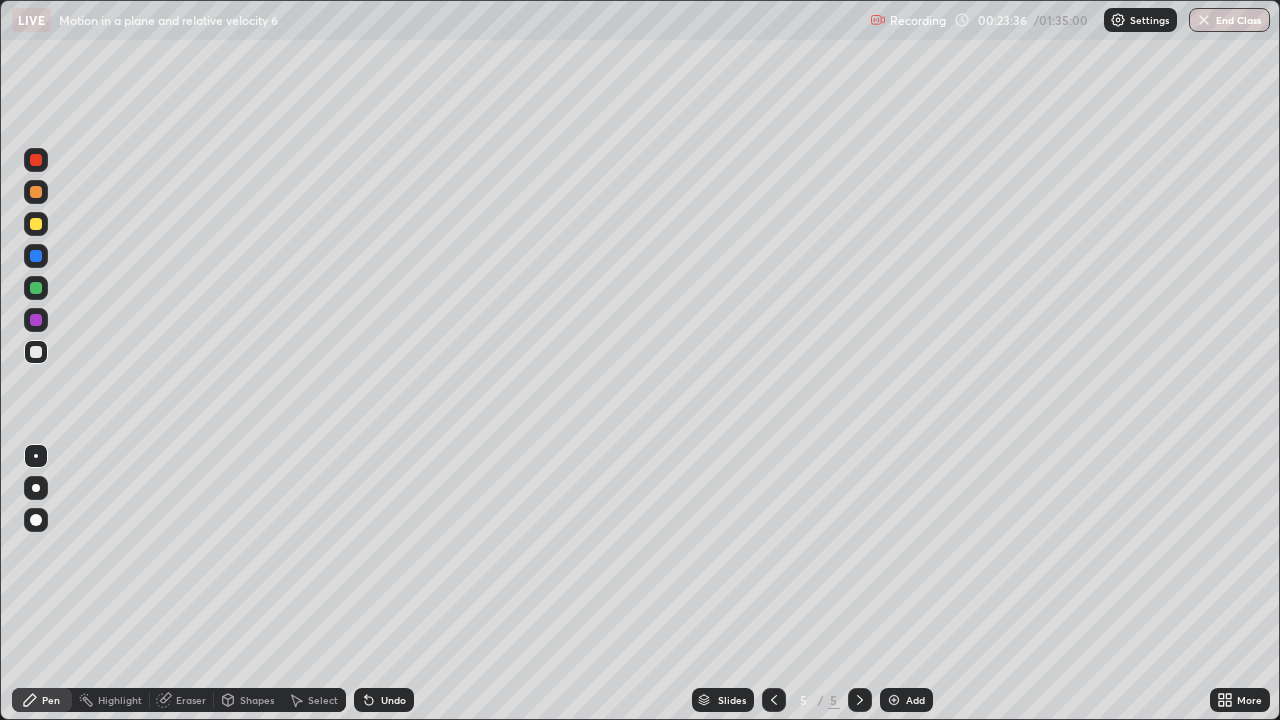 click at bounding box center [36, 224] 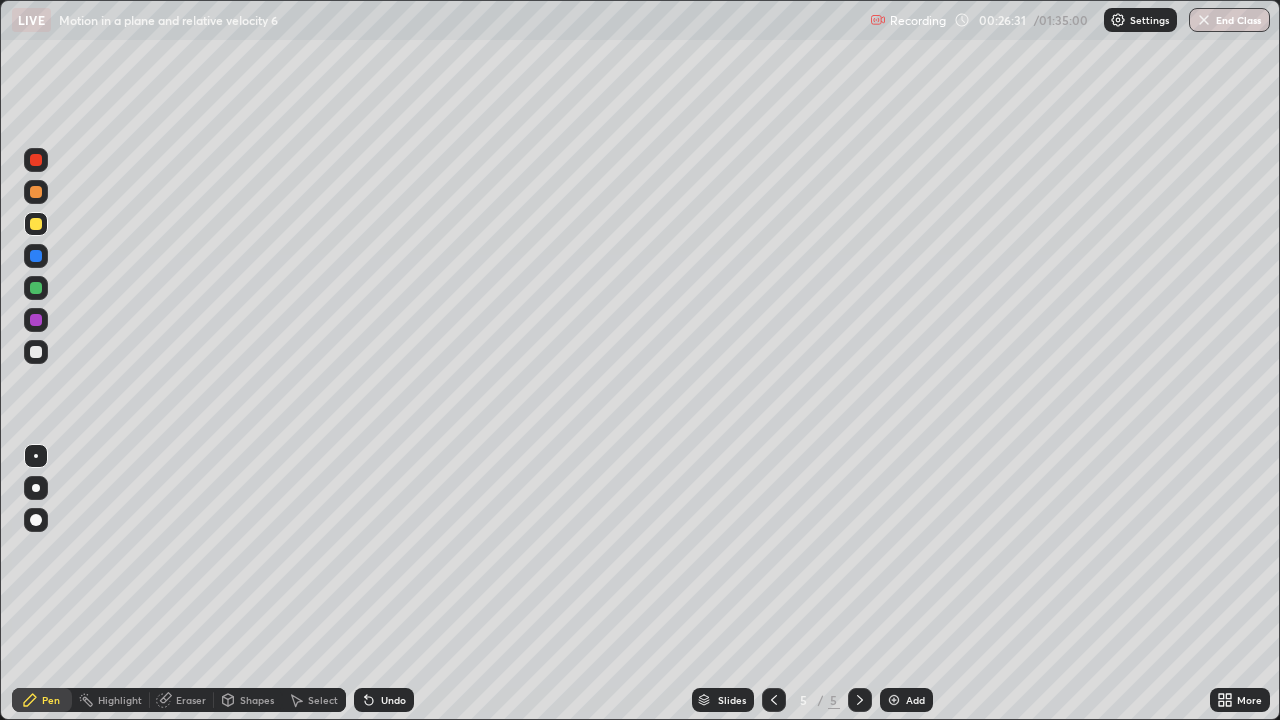 click on "Erase all" at bounding box center [36, 360] 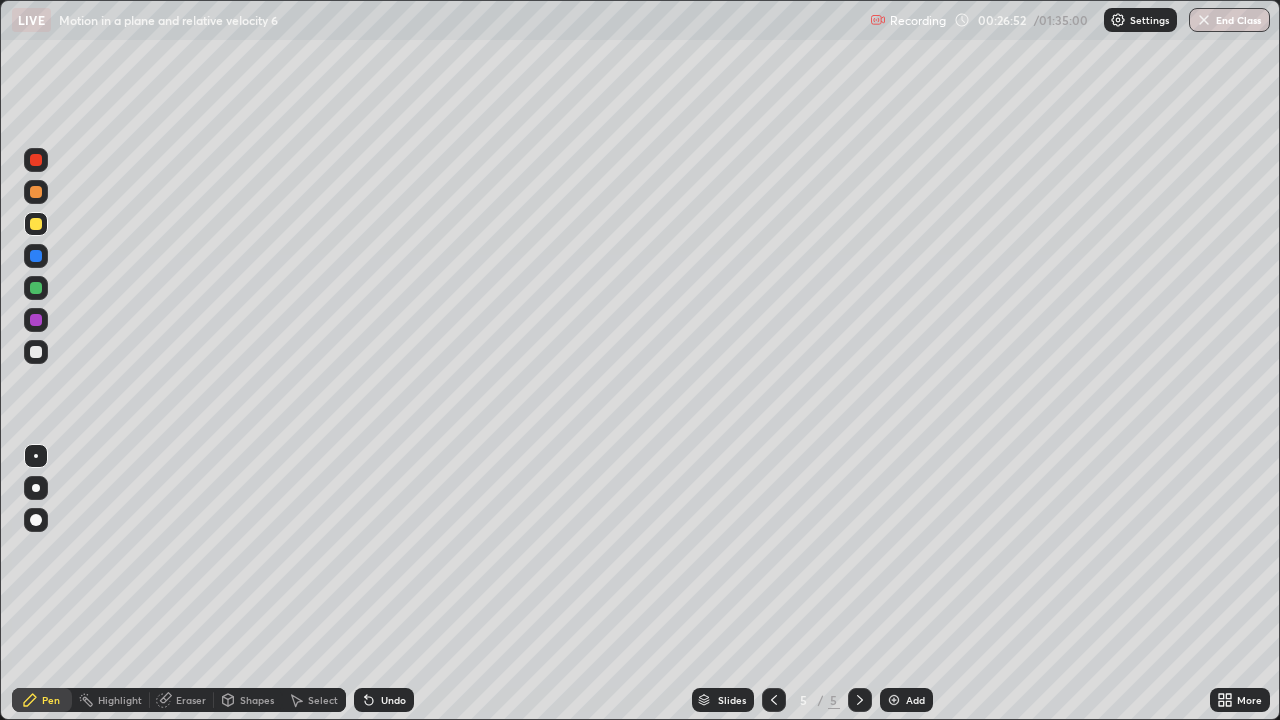 click at bounding box center [36, 352] 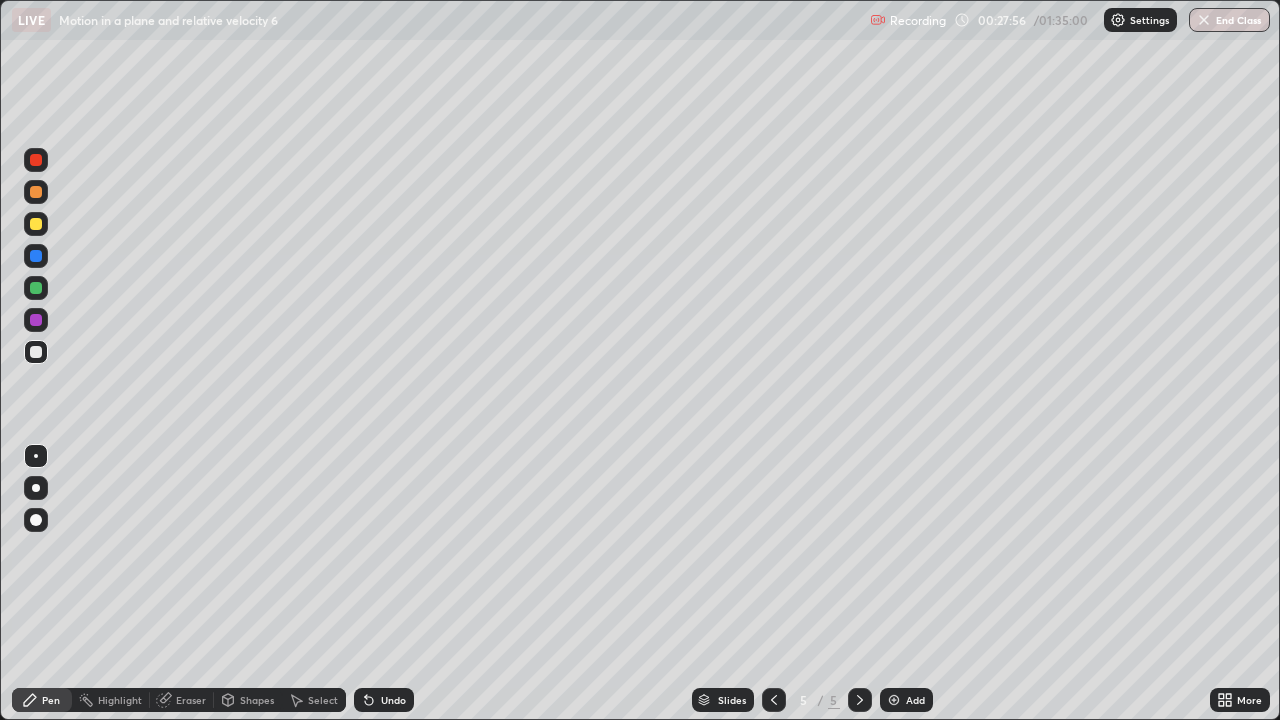 click at bounding box center [36, 224] 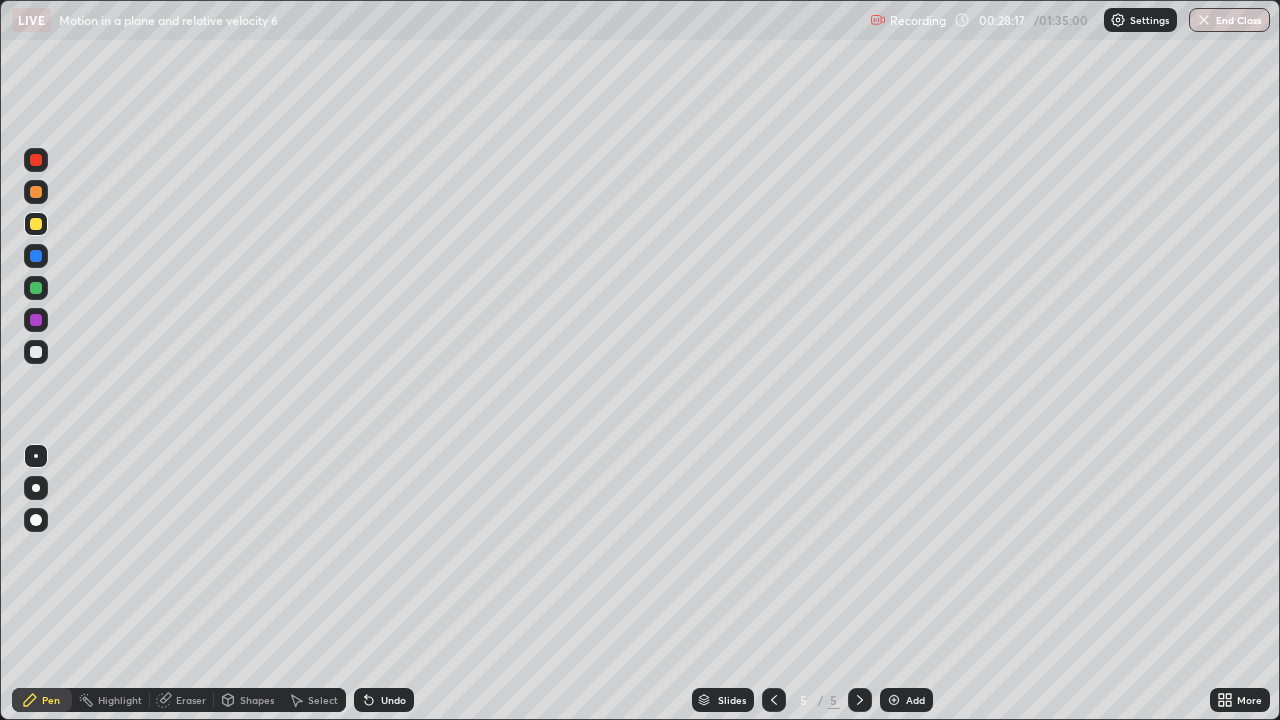 click at bounding box center [36, 352] 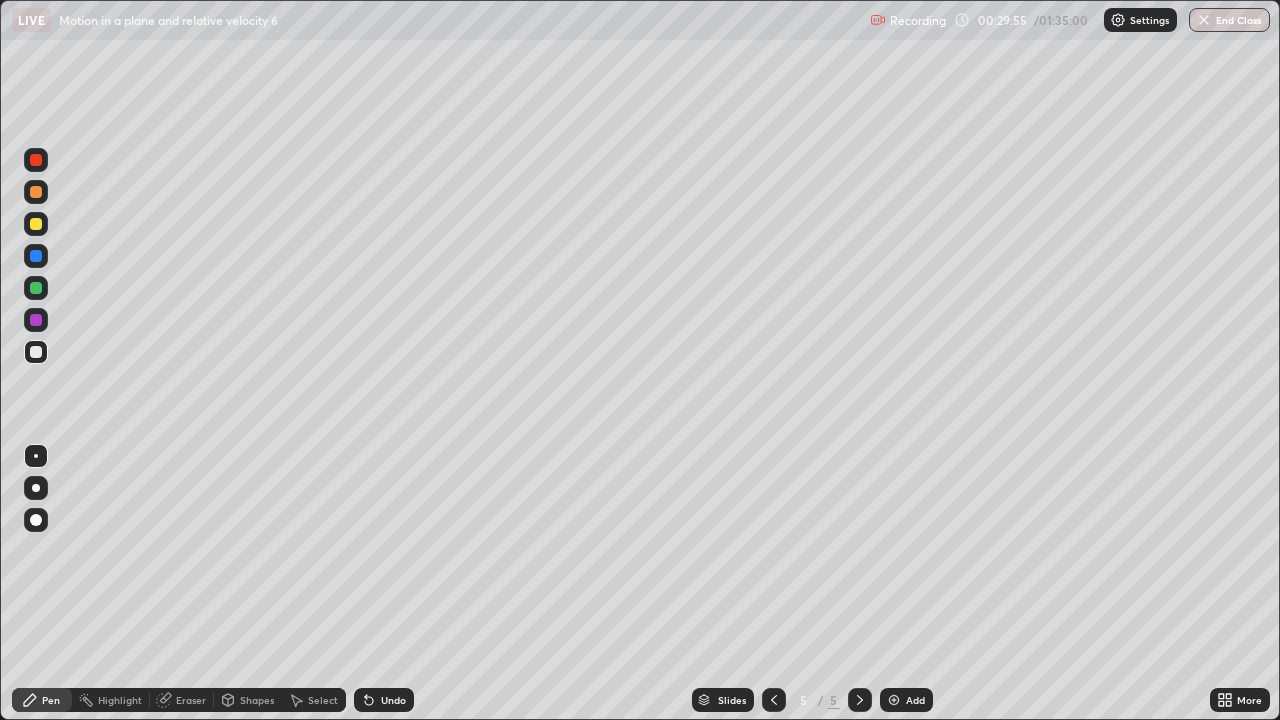 click on "Add" at bounding box center [915, 700] 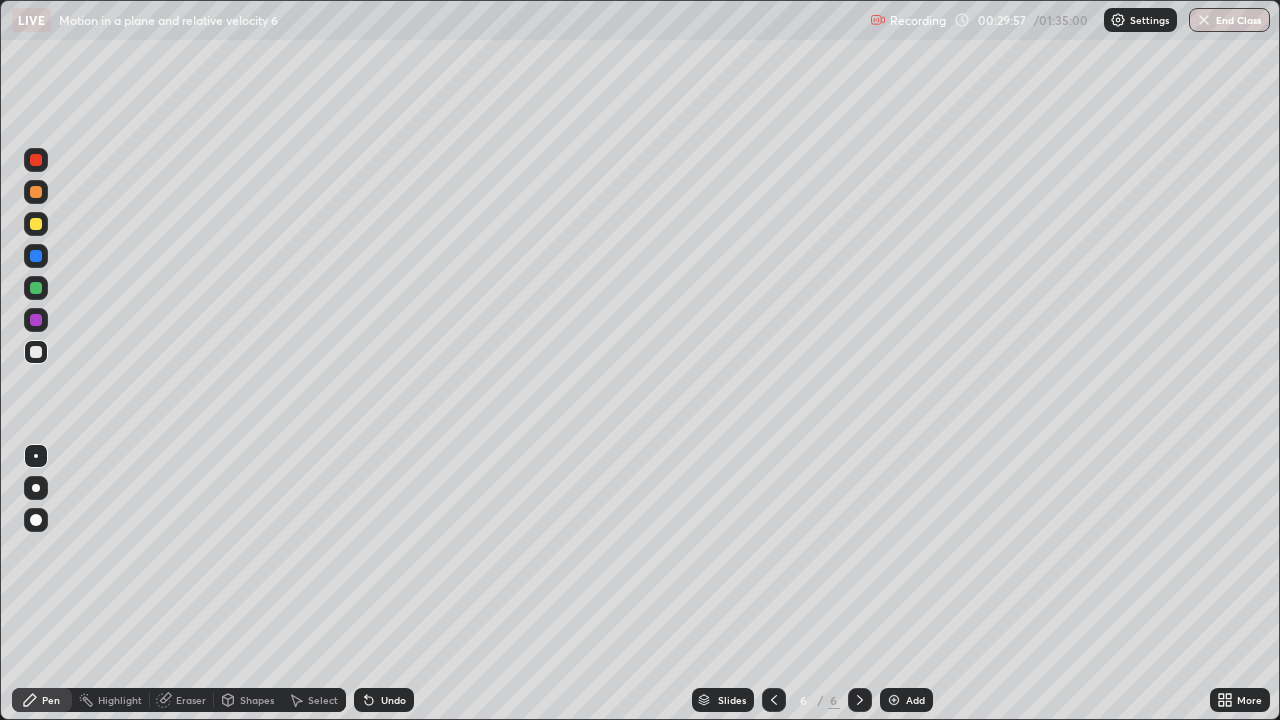 click at bounding box center (36, 224) 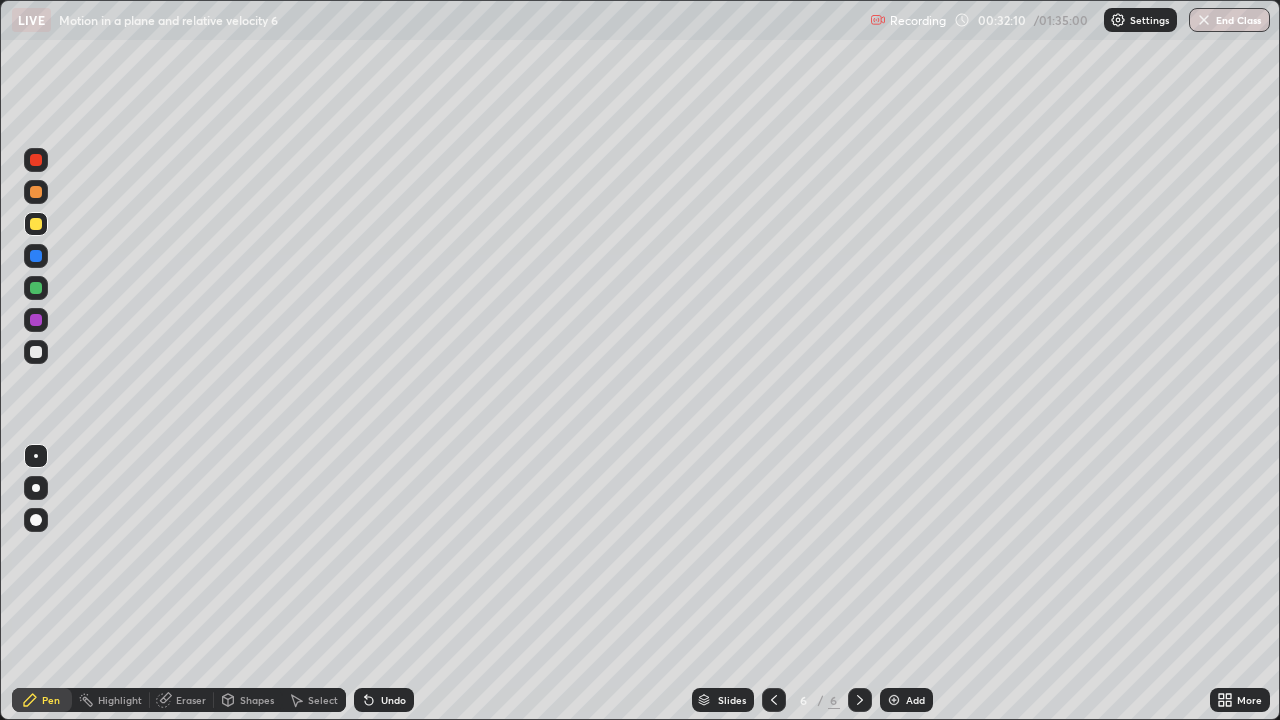 click at bounding box center [36, 352] 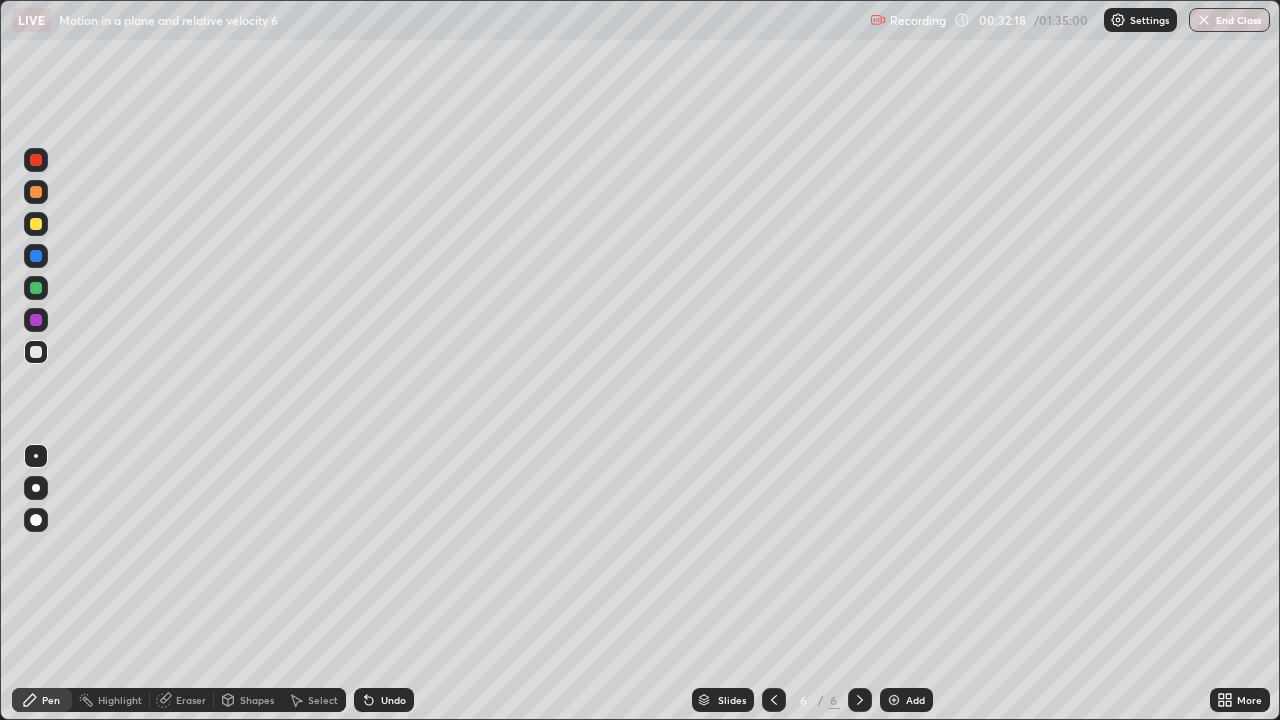 click at bounding box center [36, 224] 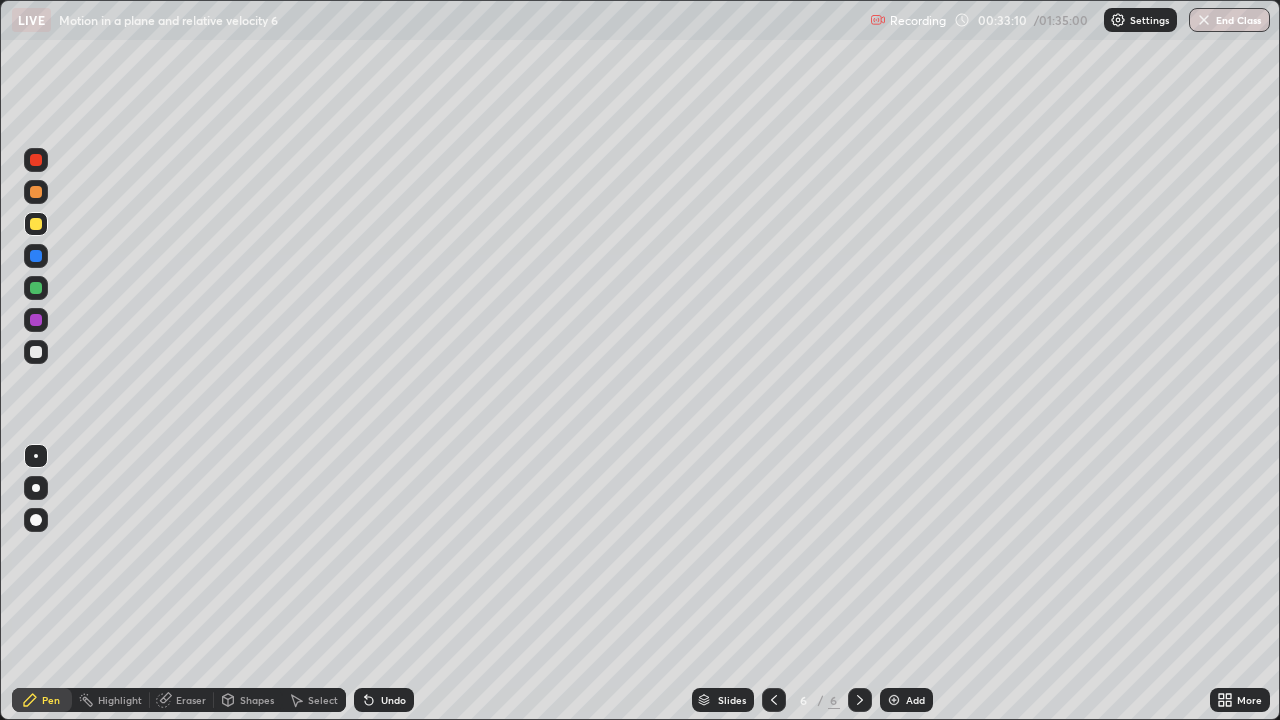 click at bounding box center [36, 352] 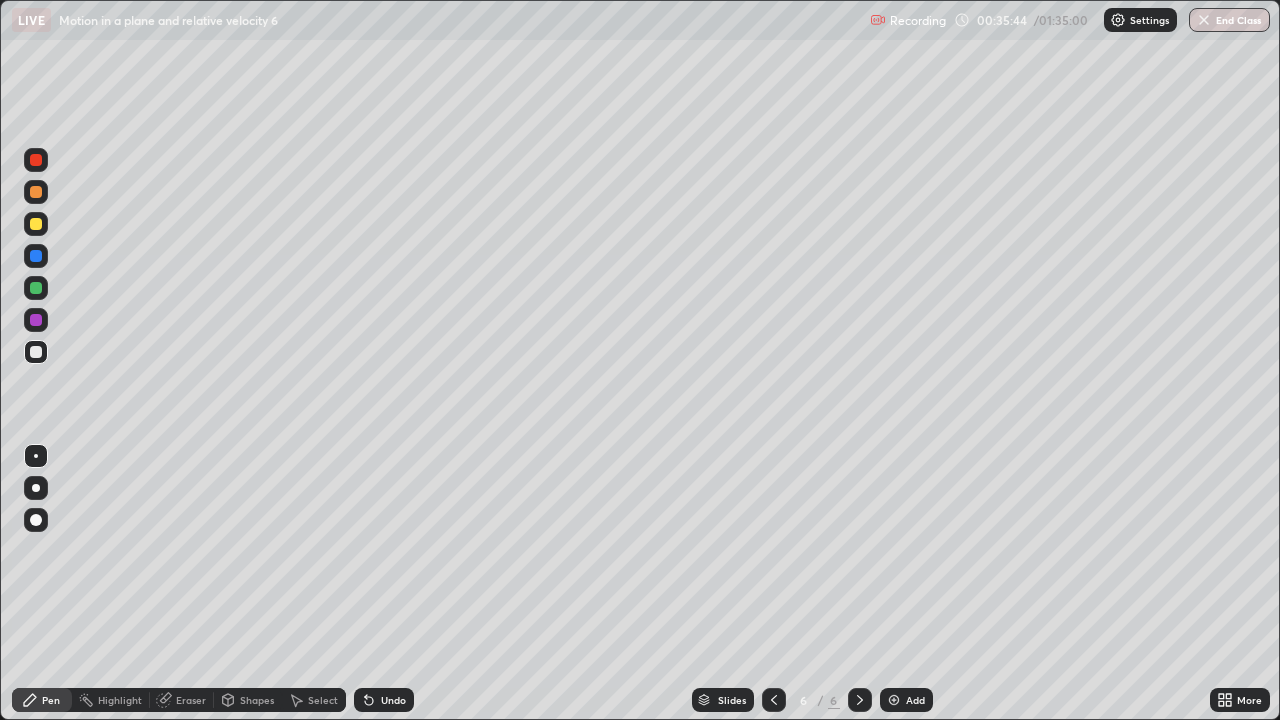 click 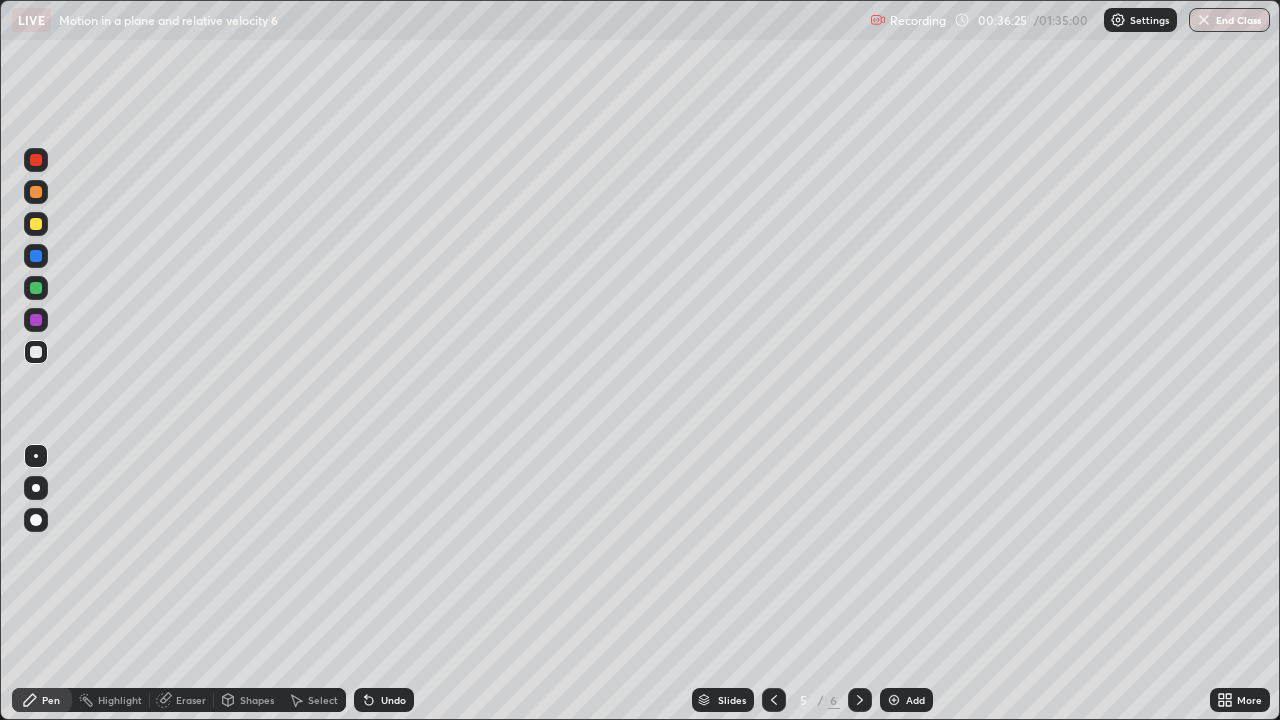 click 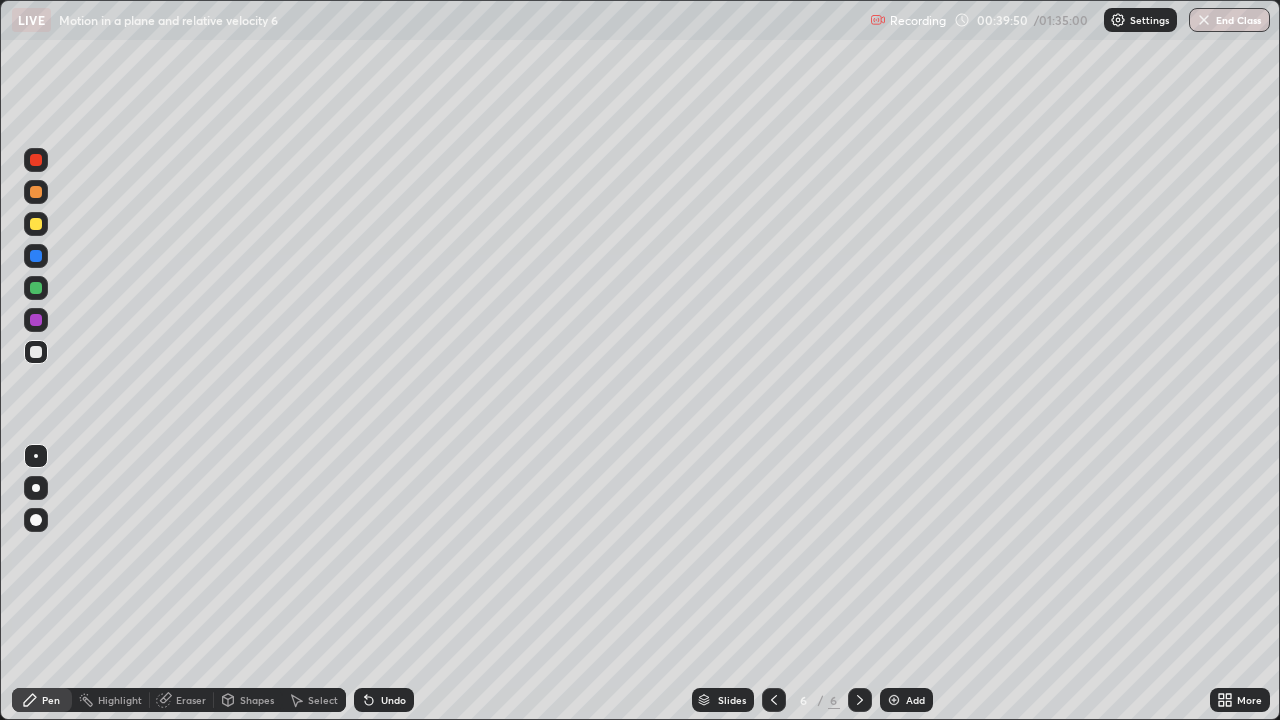 click on "Add" at bounding box center (915, 700) 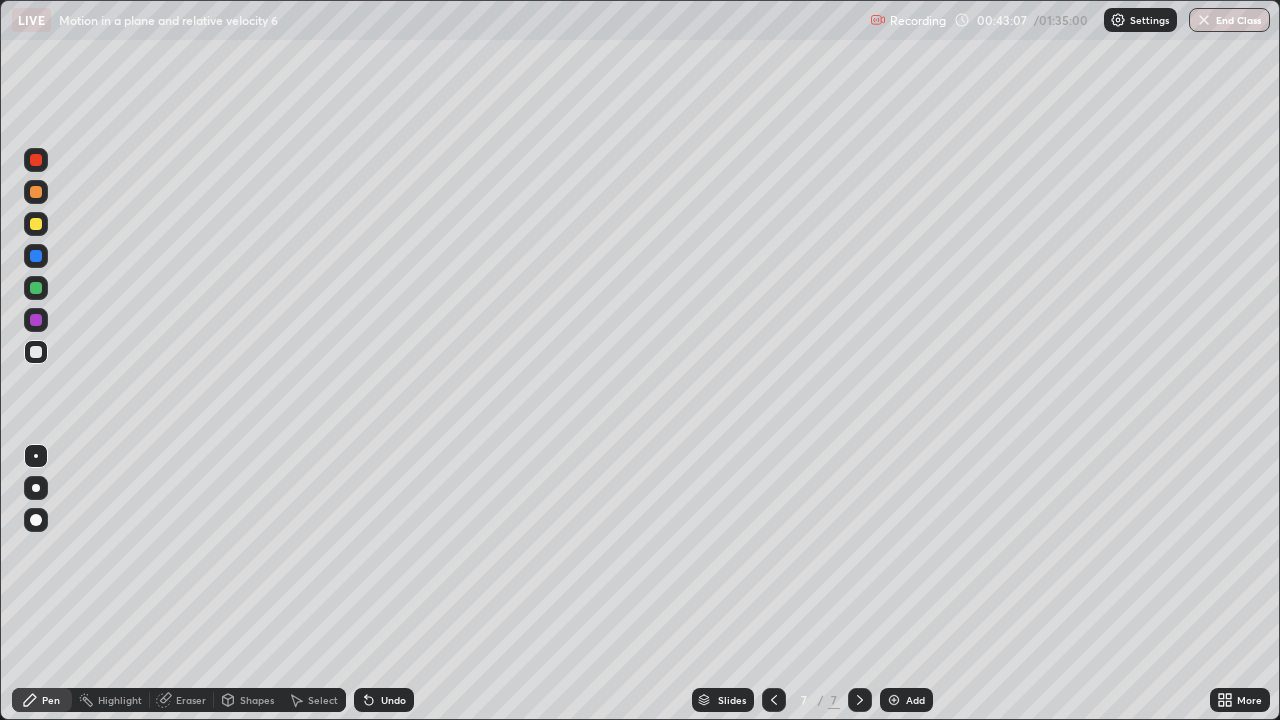 click at bounding box center (36, 224) 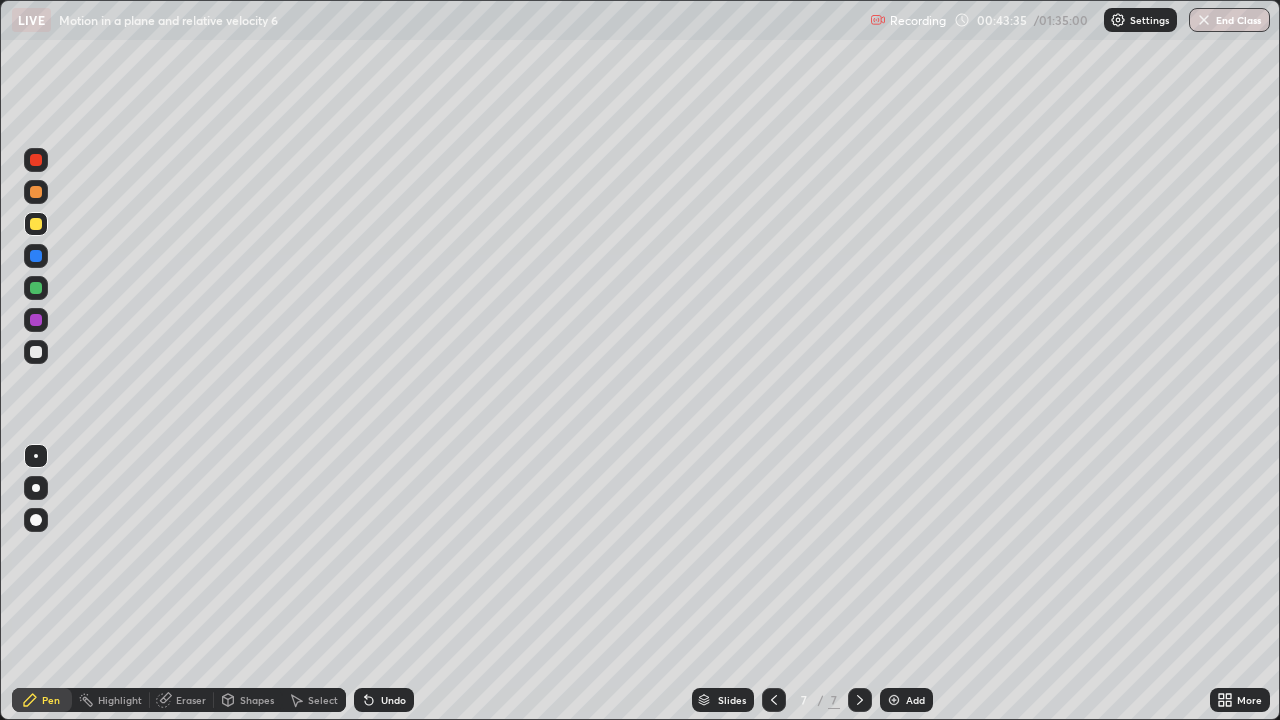 click on "Eraser" at bounding box center (191, 700) 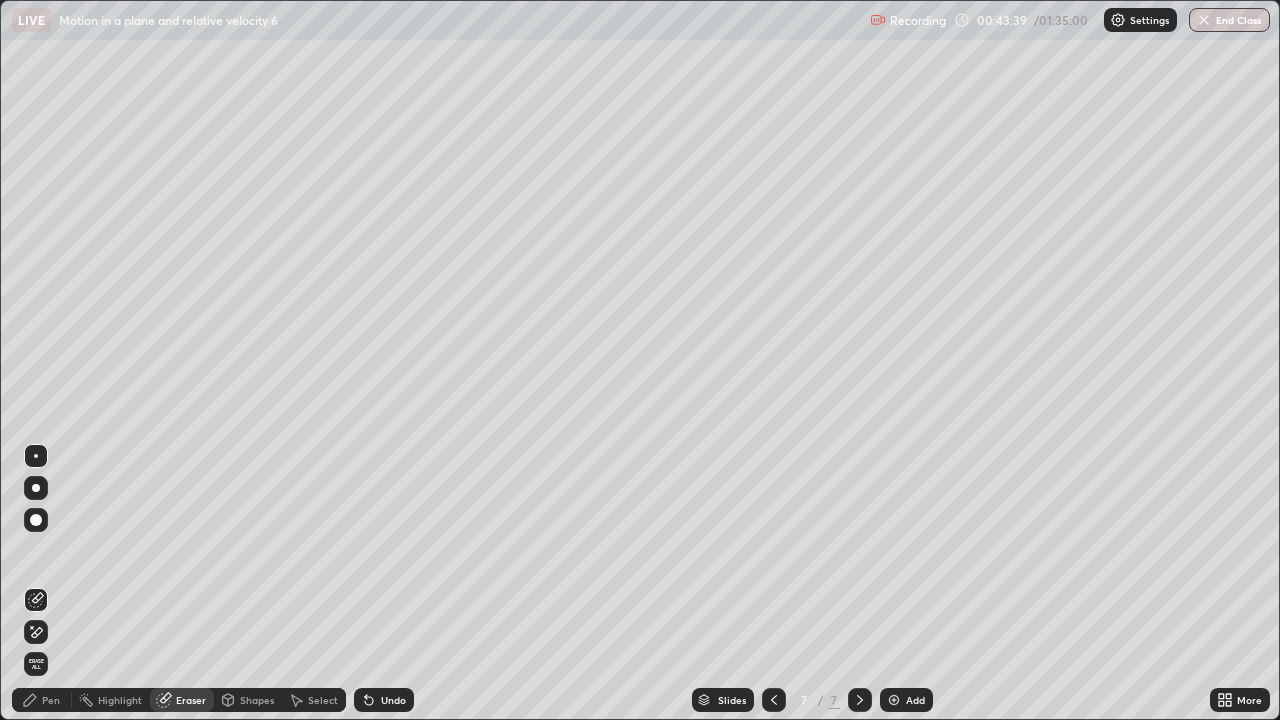click on "Pen" at bounding box center (42, 700) 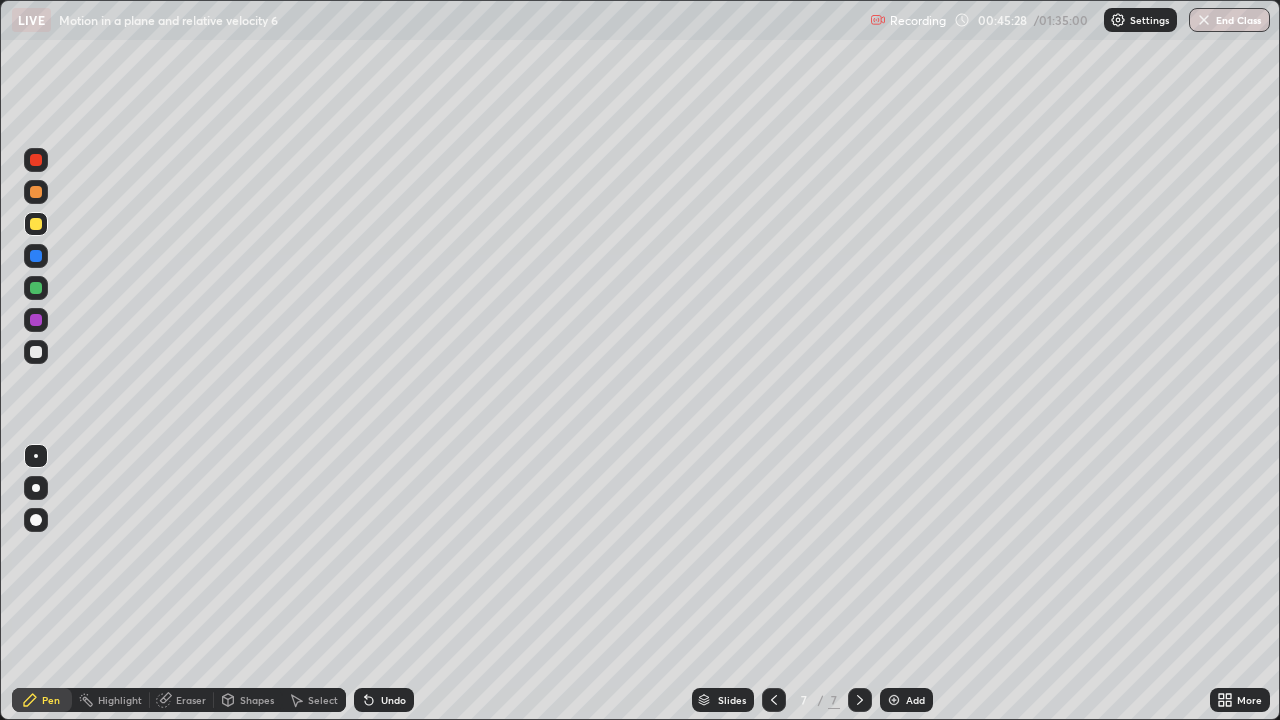 click at bounding box center (36, 352) 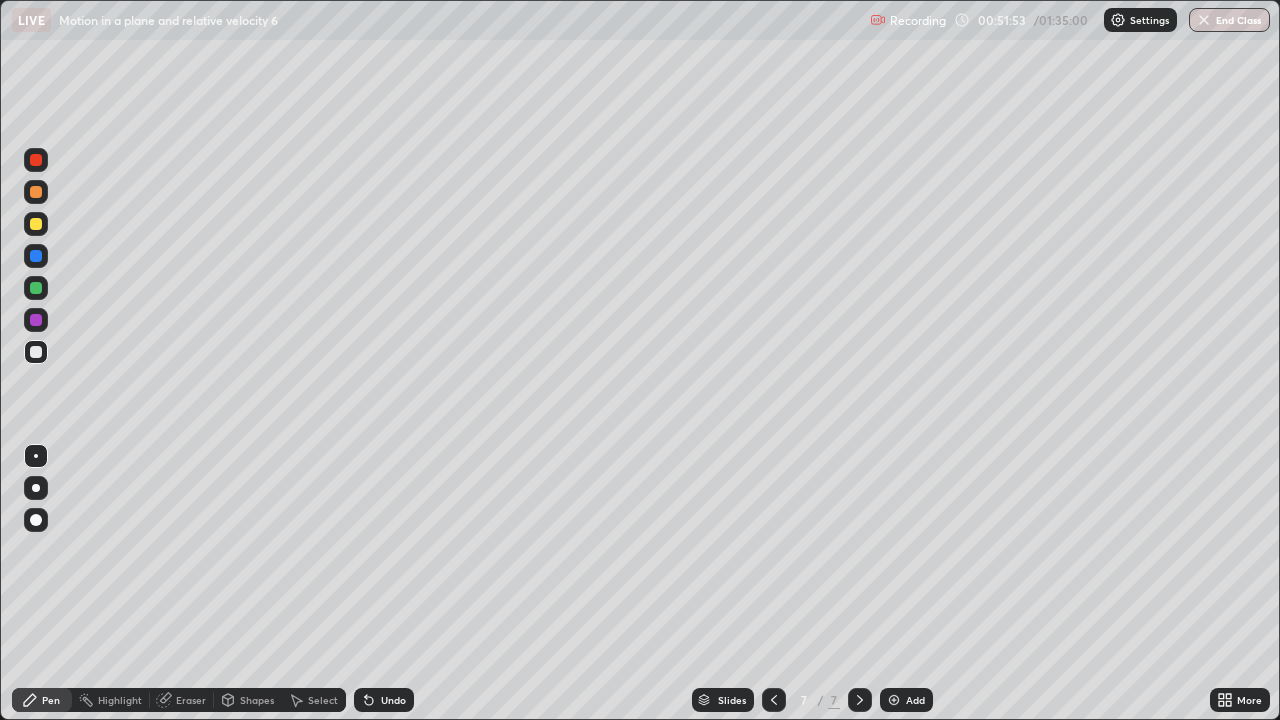 click on "Add" at bounding box center [915, 700] 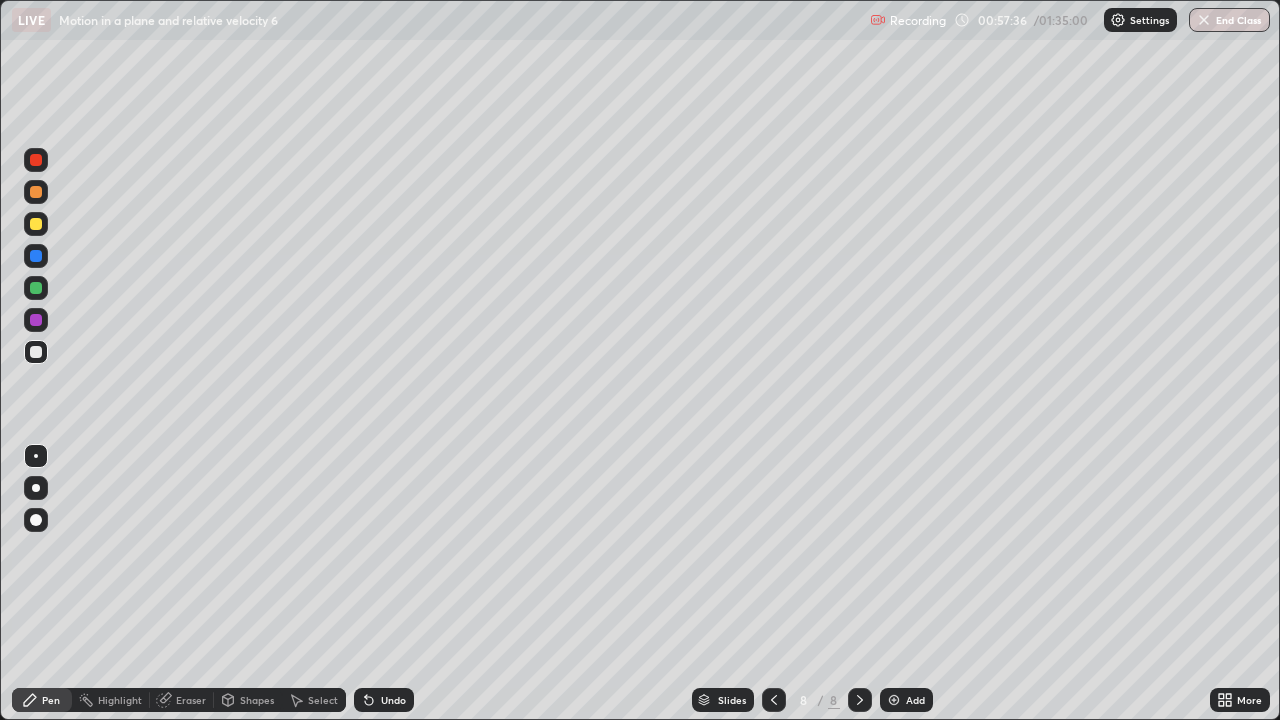 click 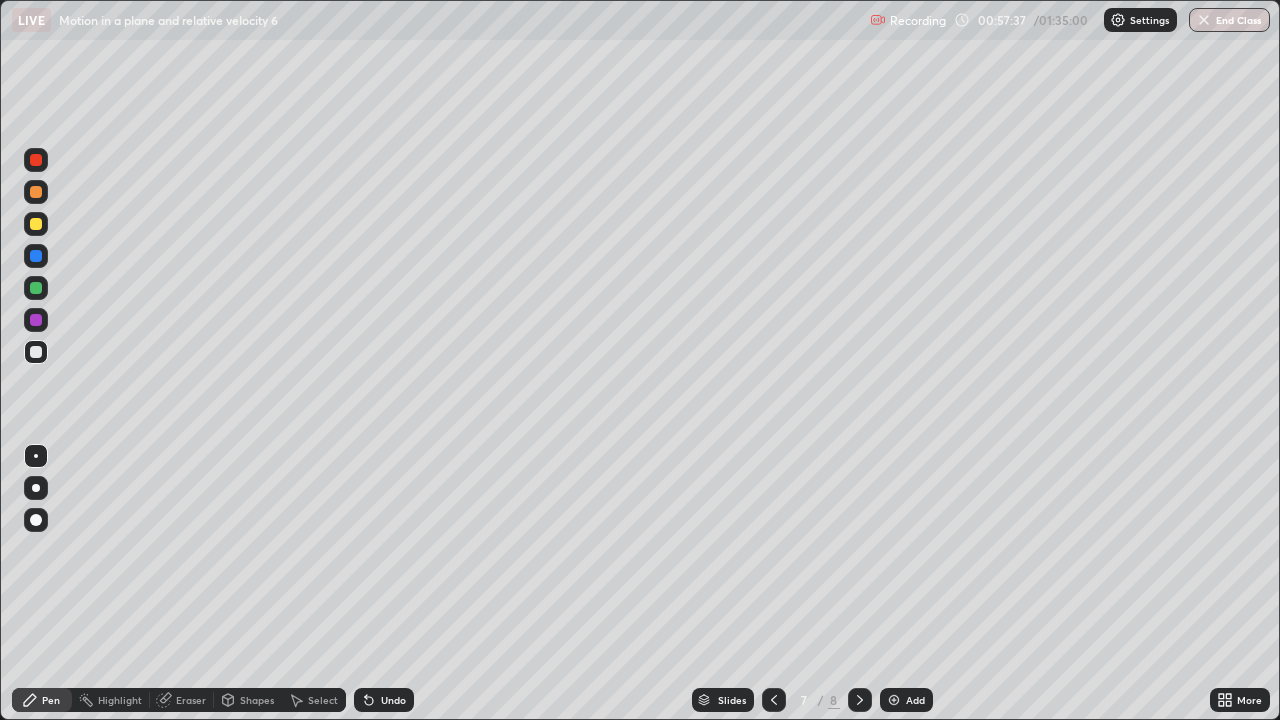 click 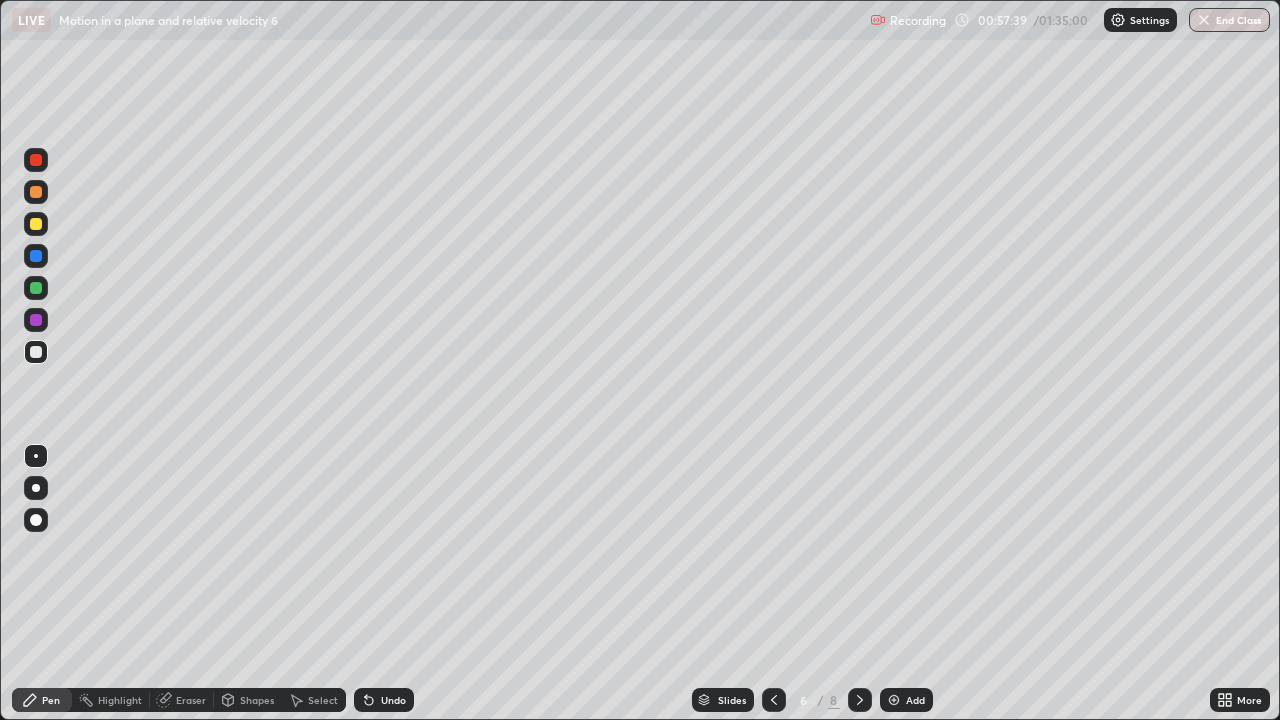 click 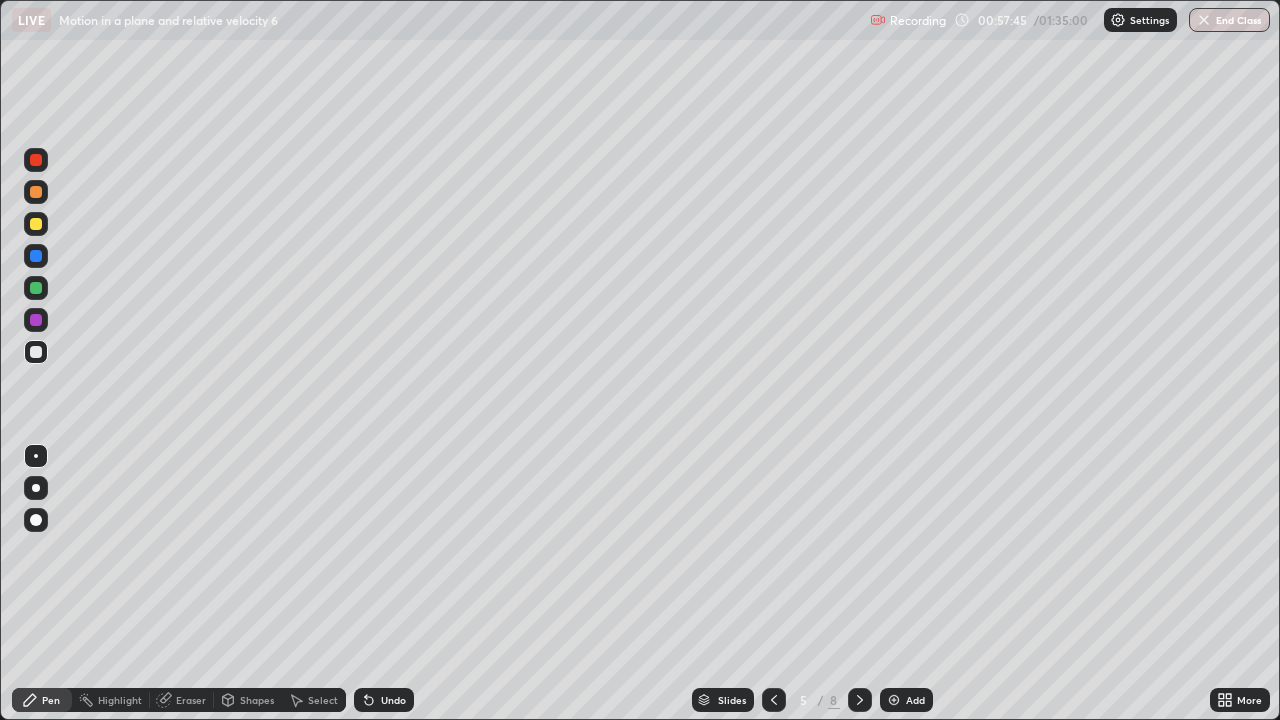click 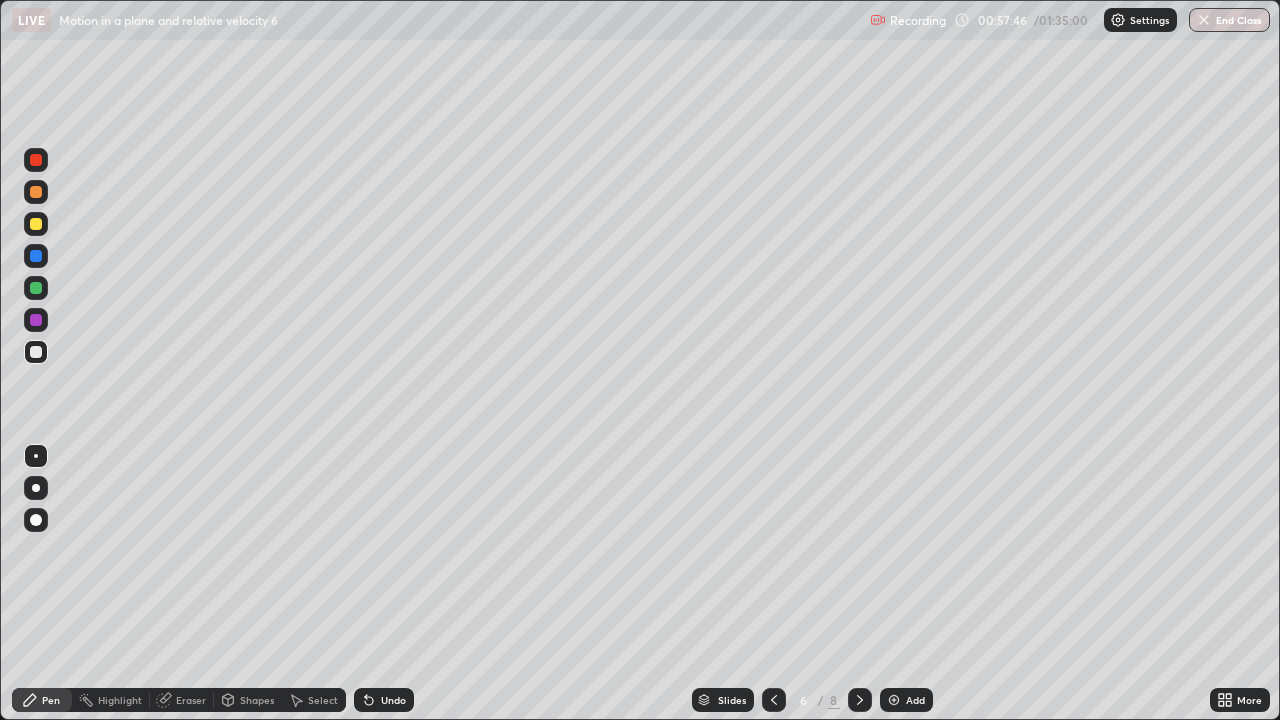 click 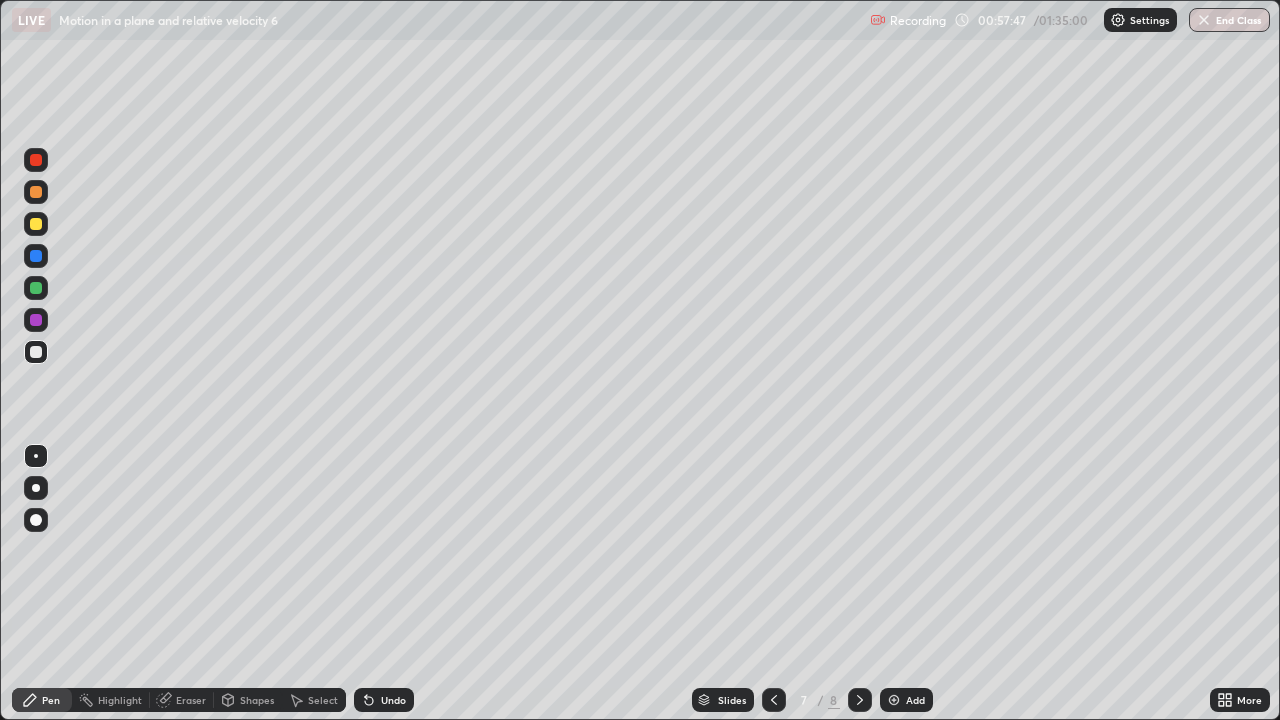 click 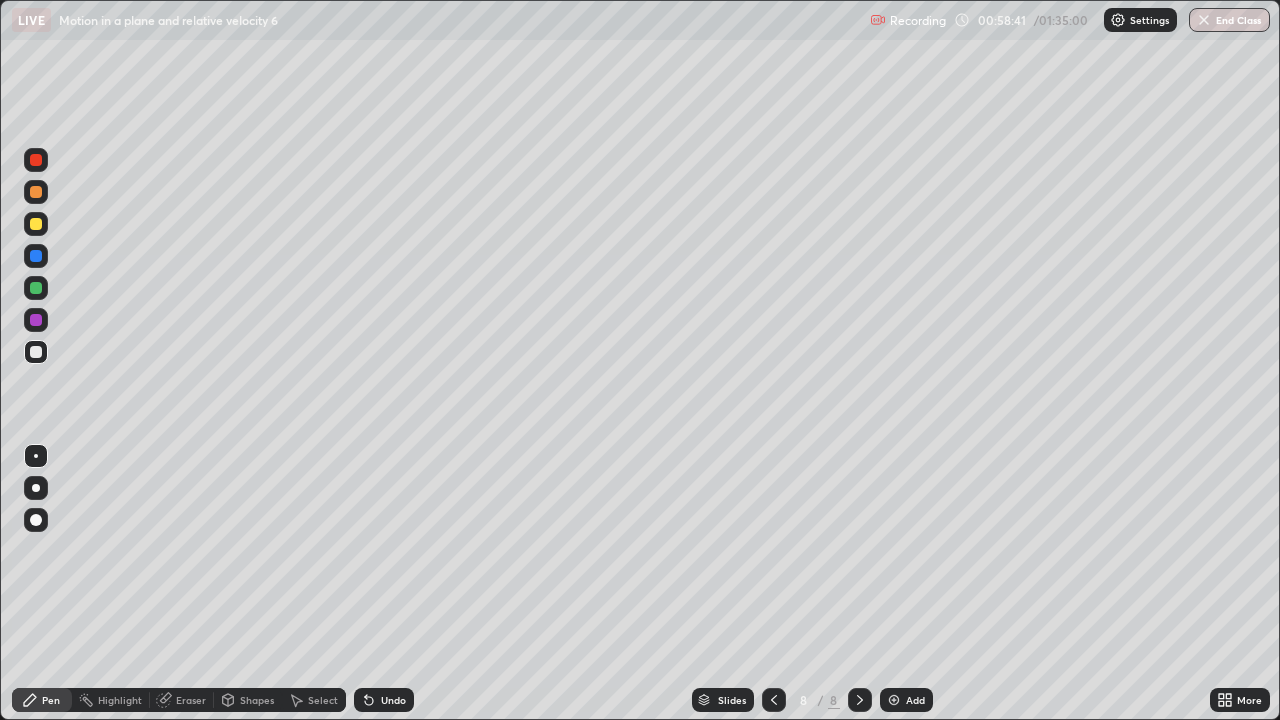 click on "Add" at bounding box center [915, 700] 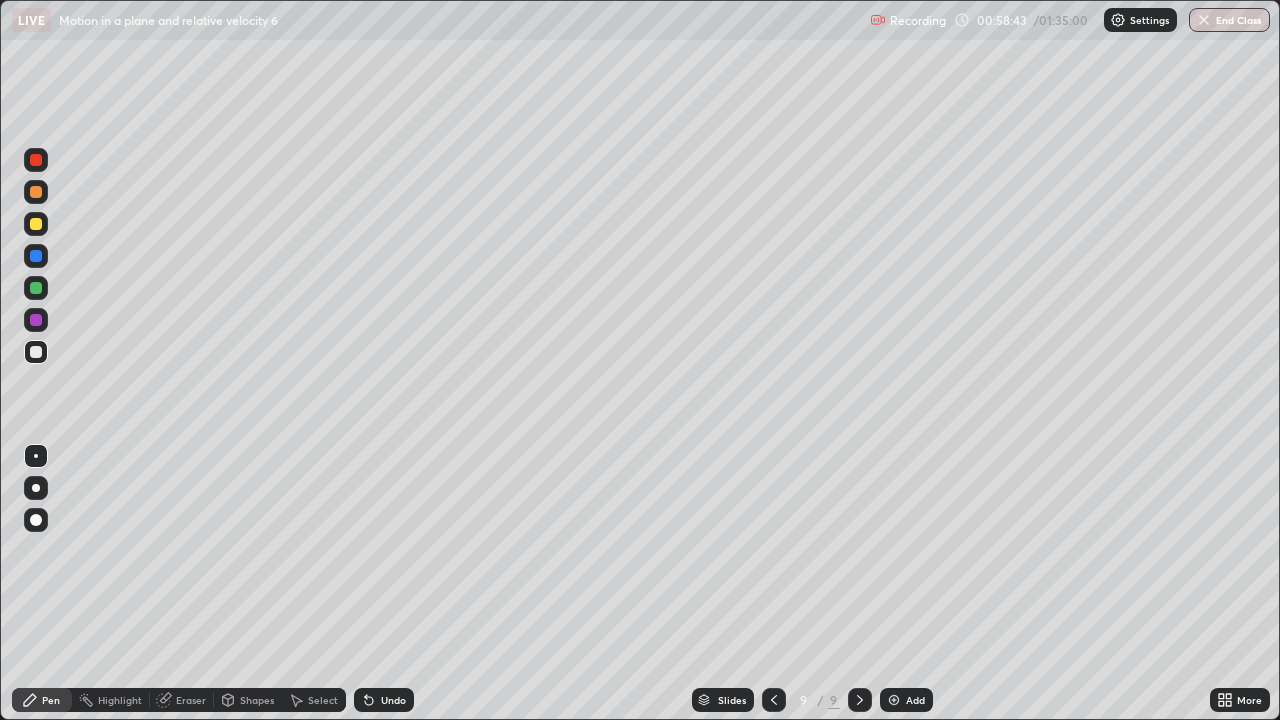 click at bounding box center [36, 224] 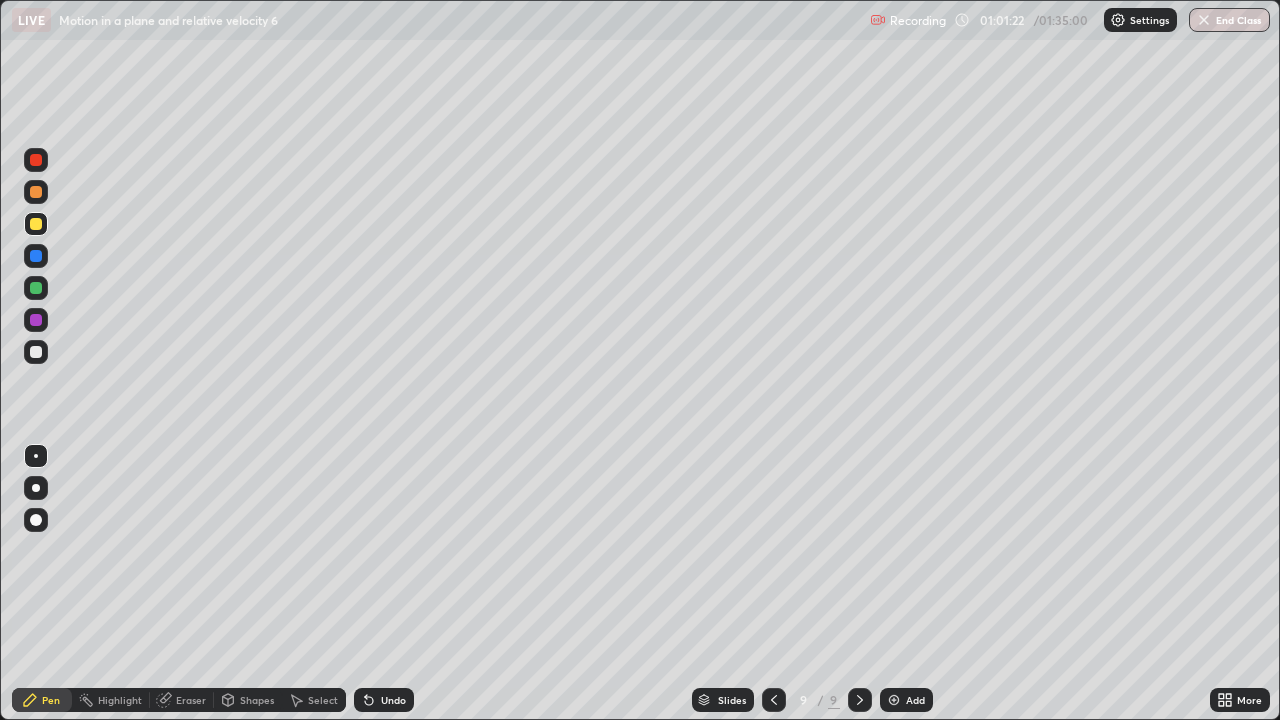 click at bounding box center (36, 352) 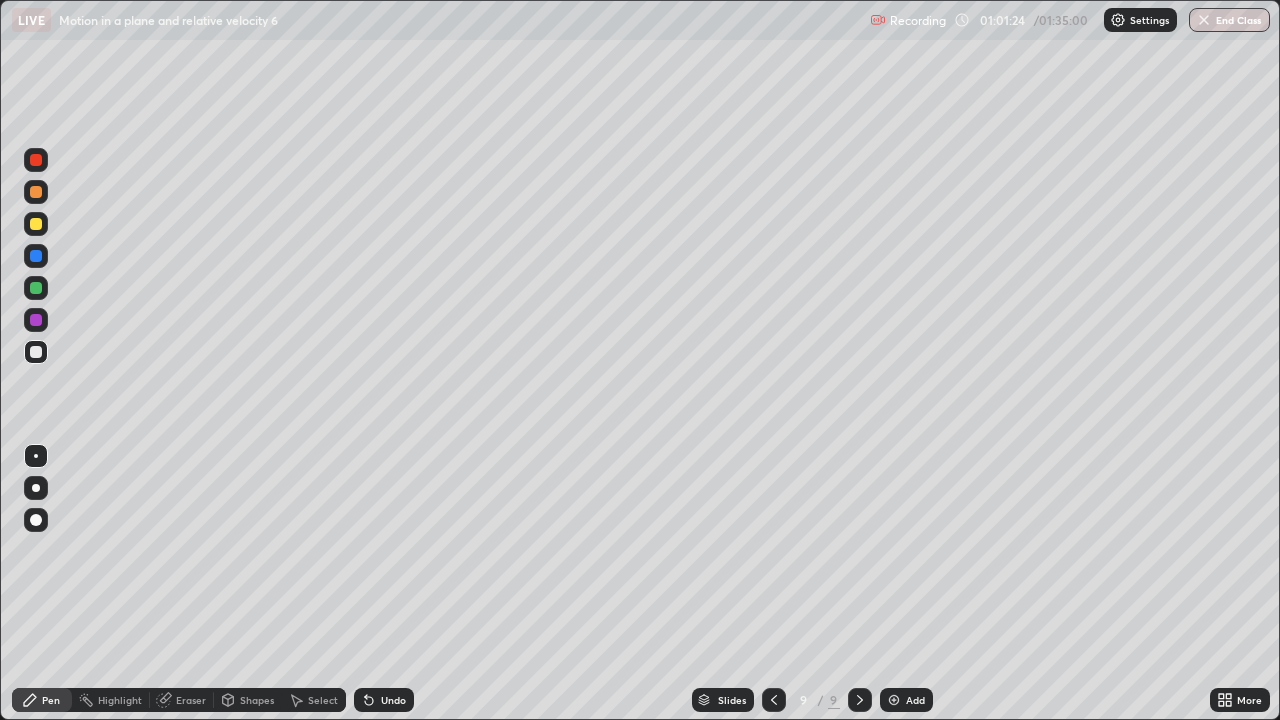 click at bounding box center [36, 224] 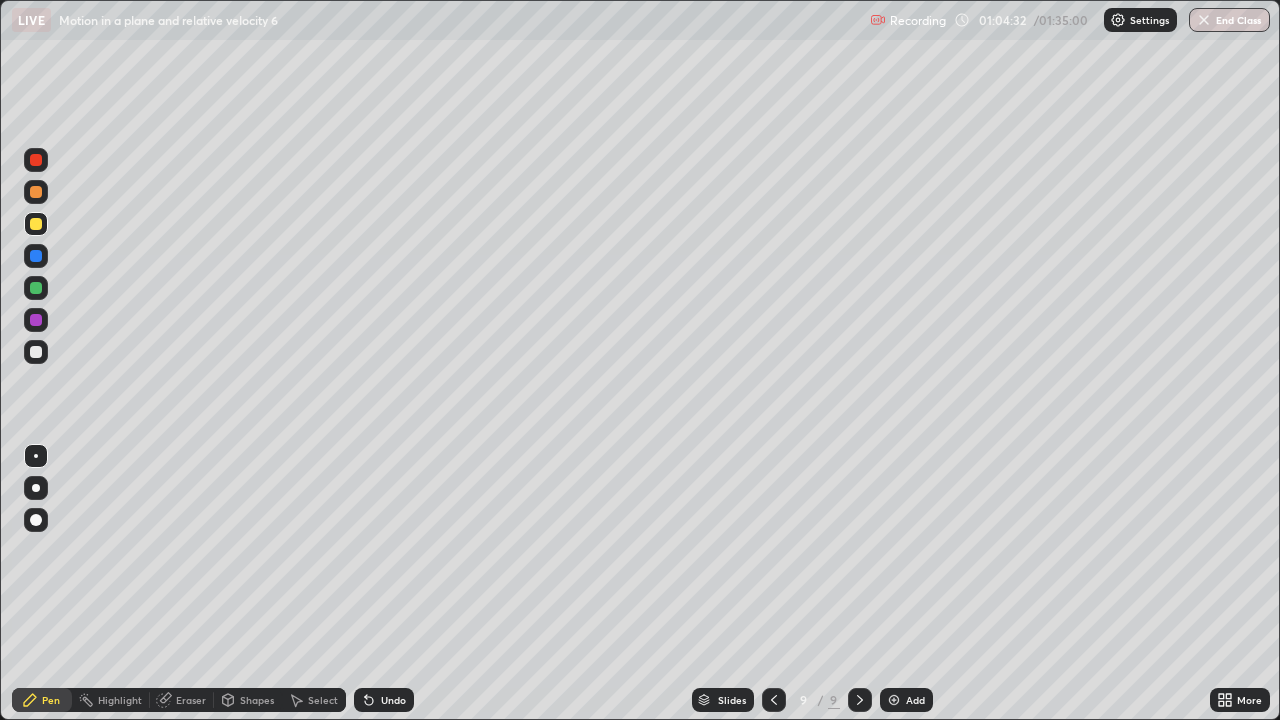 click on "Eraser" at bounding box center (182, 700) 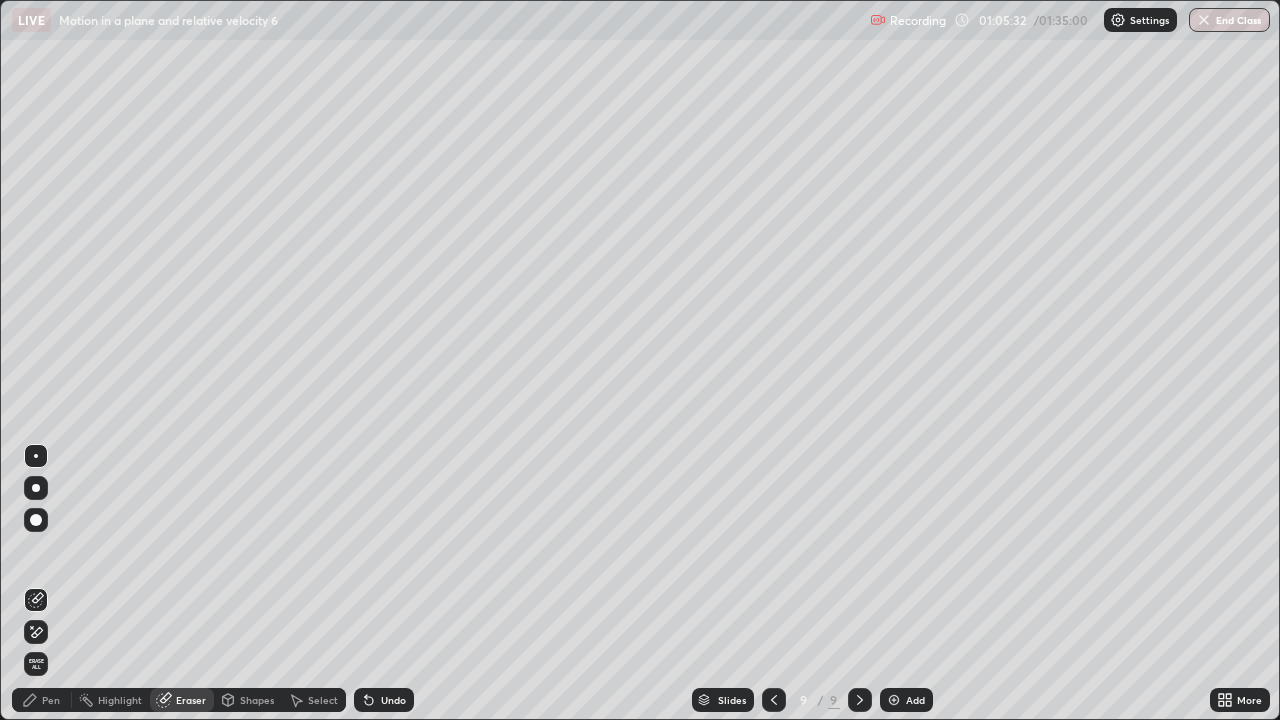 click on "Pen" at bounding box center (42, 700) 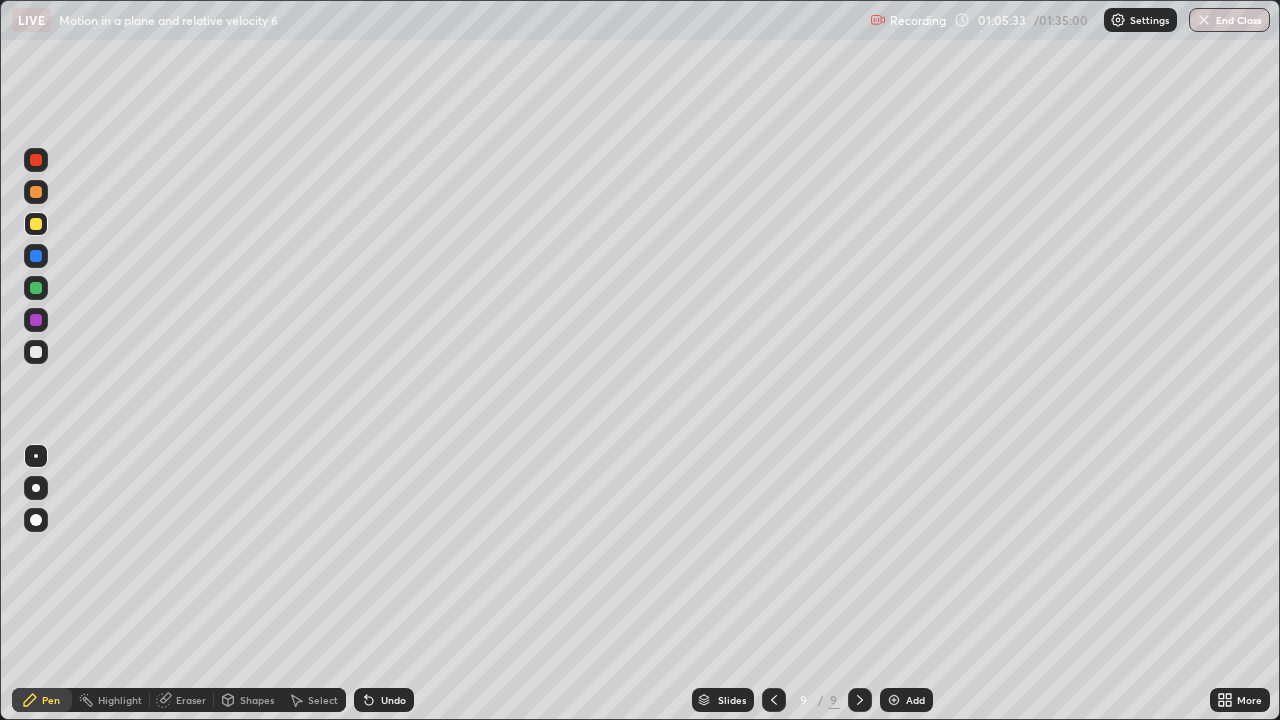 click at bounding box center [36, 352] 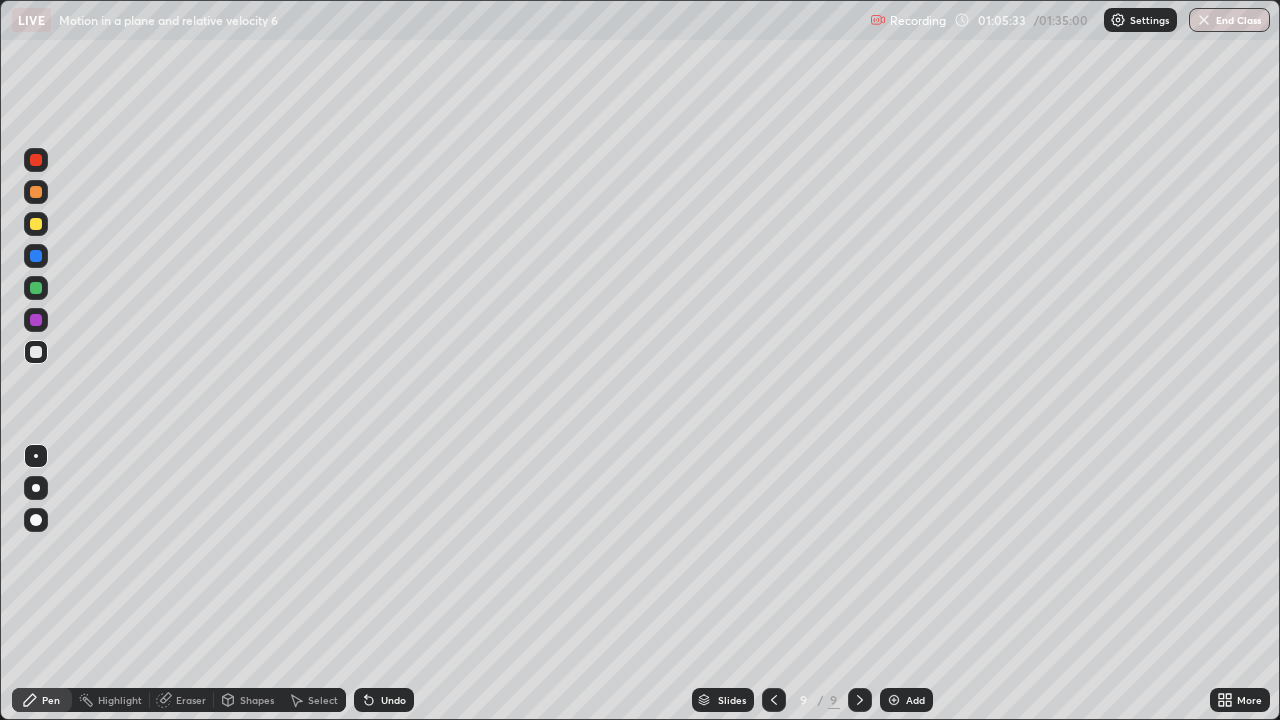 click at bounding box center [36, 352] 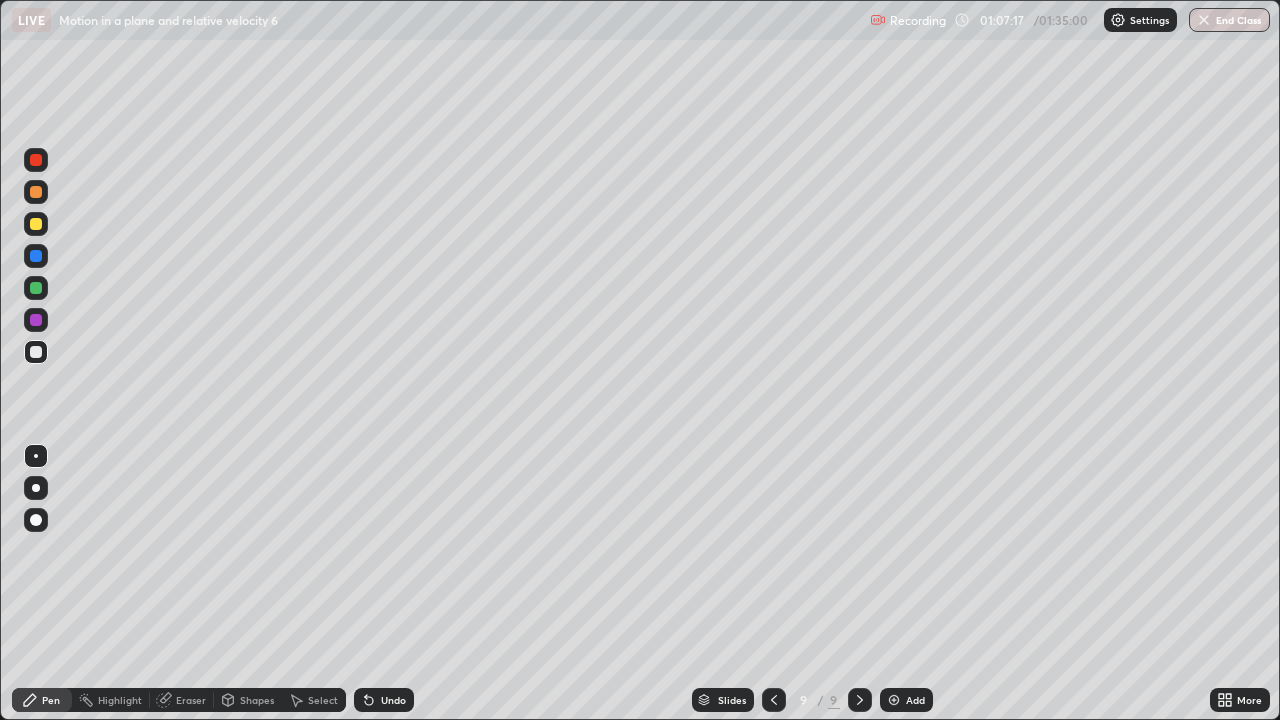 click on "Eraser" at bounding box center [191, 700] 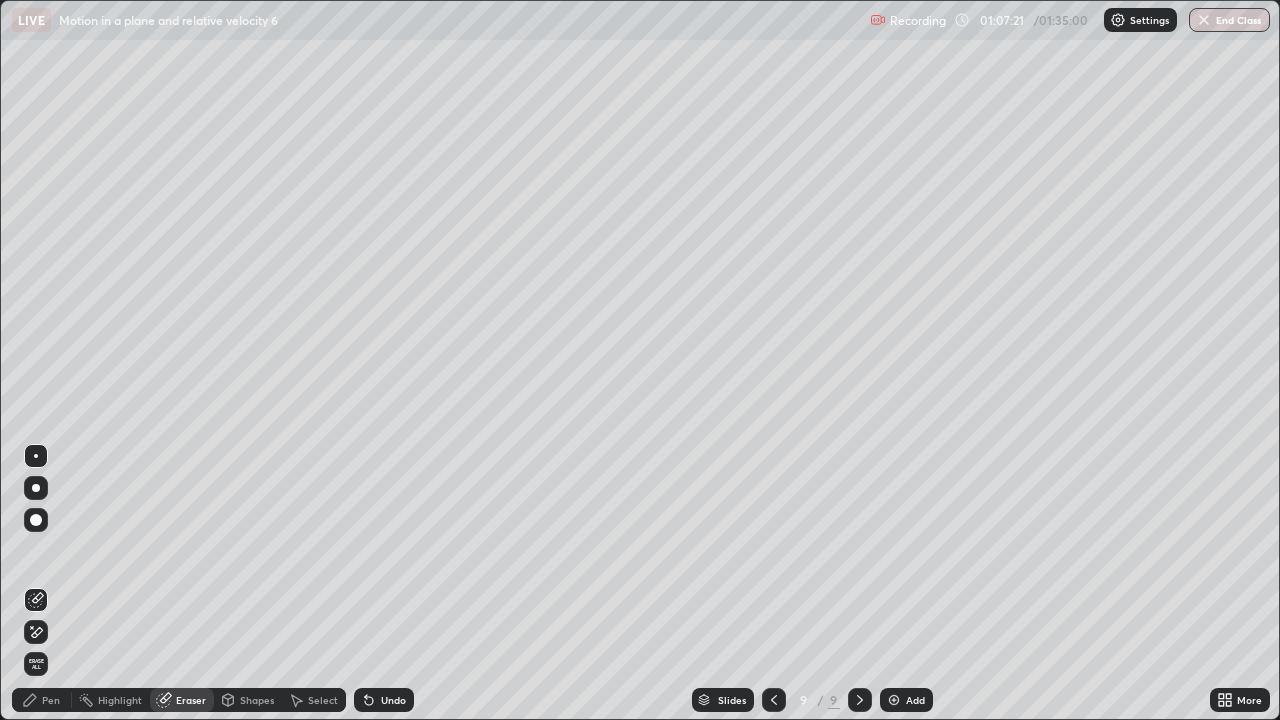 click on "Pen" at bounding box center (42, 700) 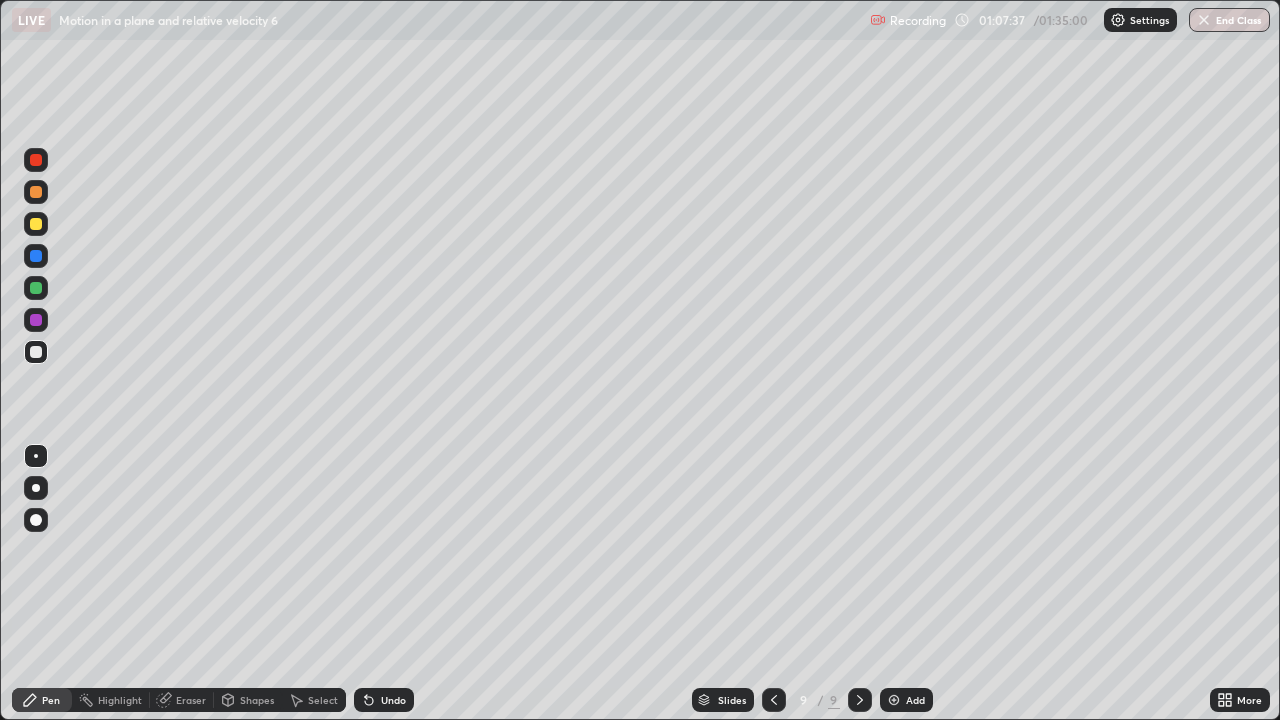 click at bounding box center [36, 352] 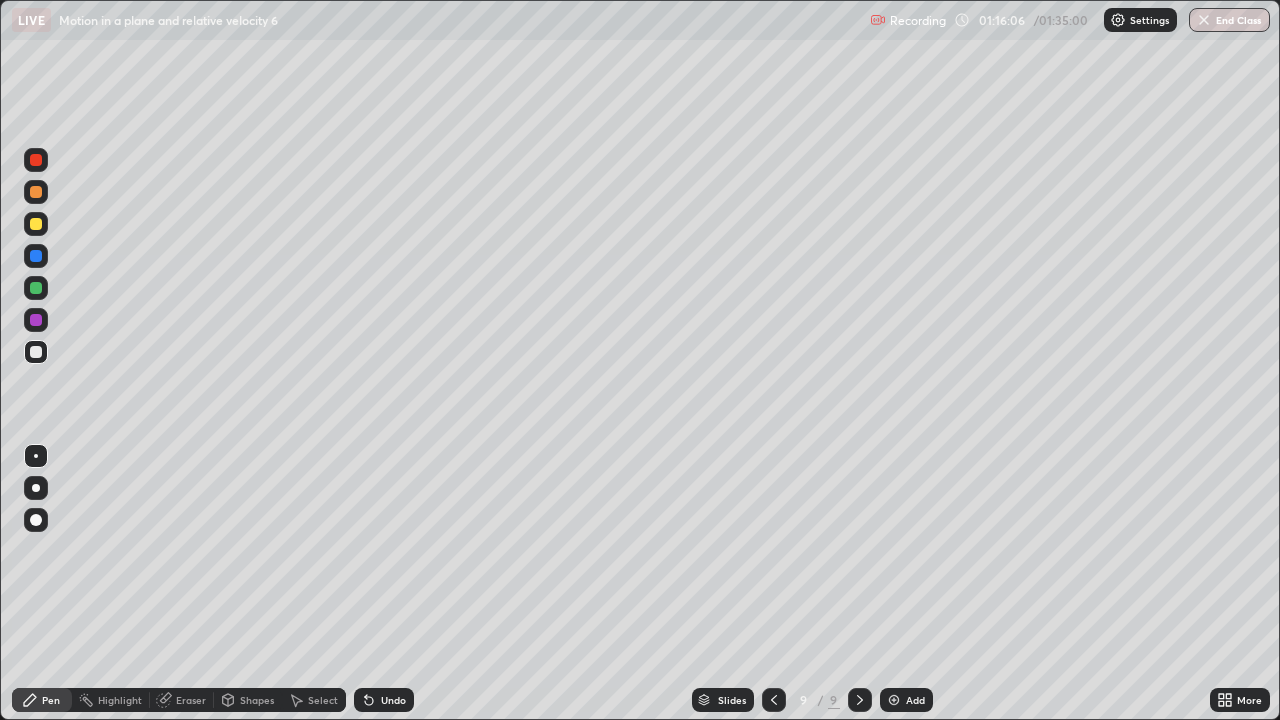 click on "Add" at bounding box center (915, 700) 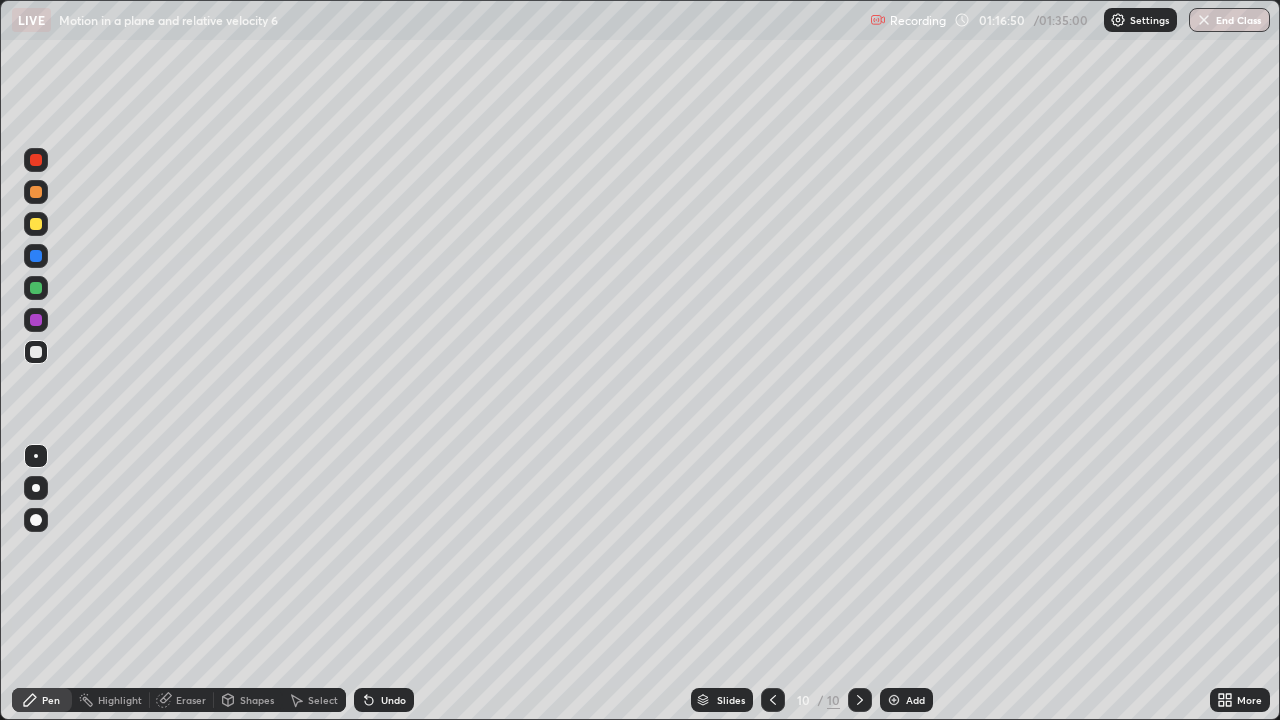 click at bounding box center [36, 224] 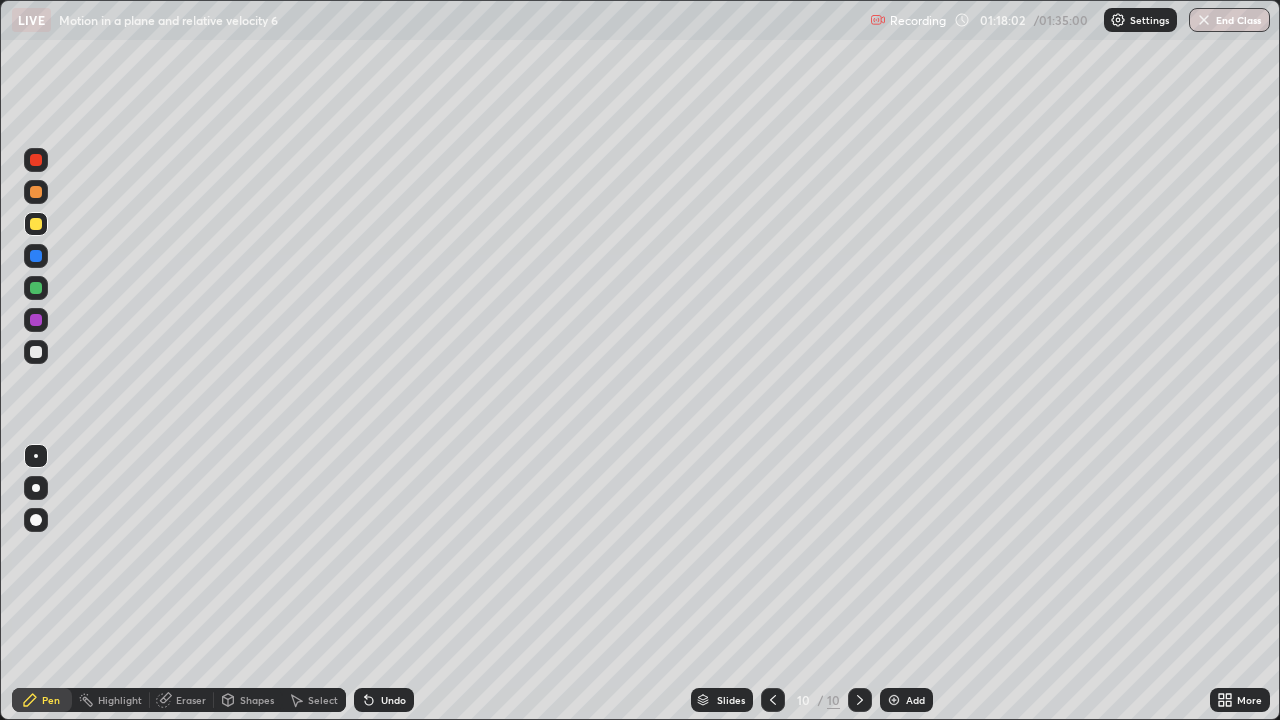 click 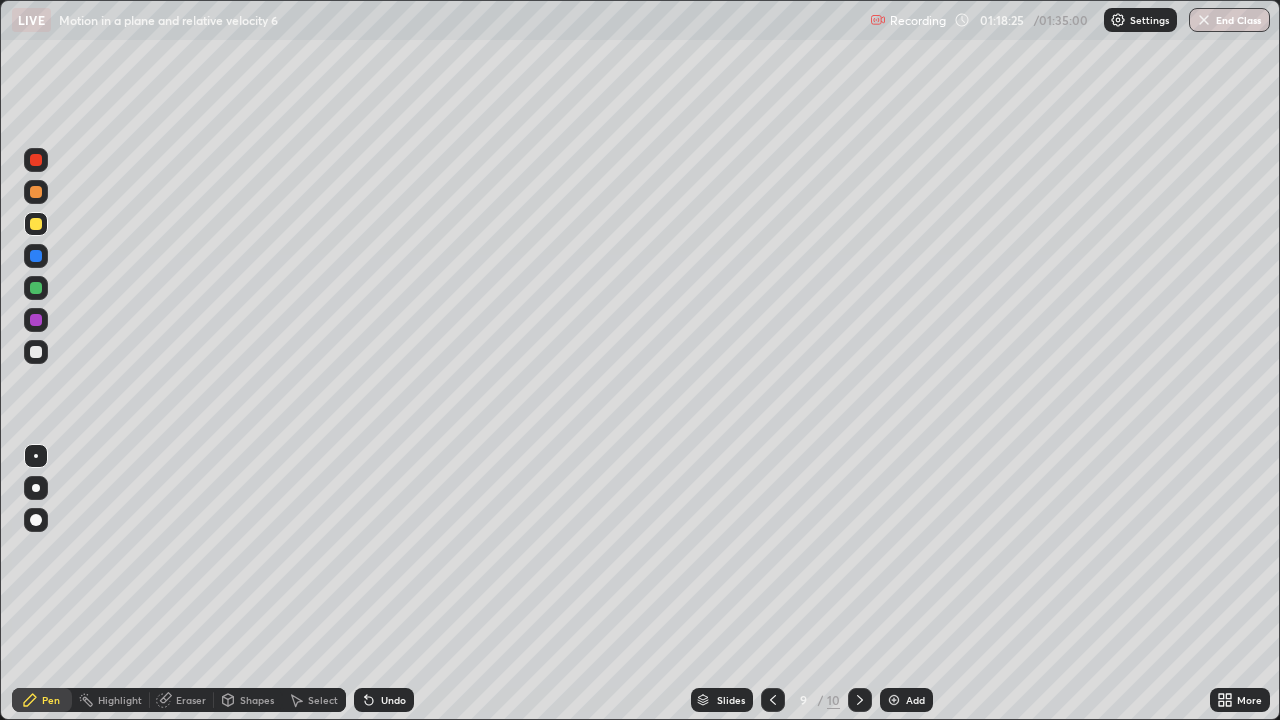 click 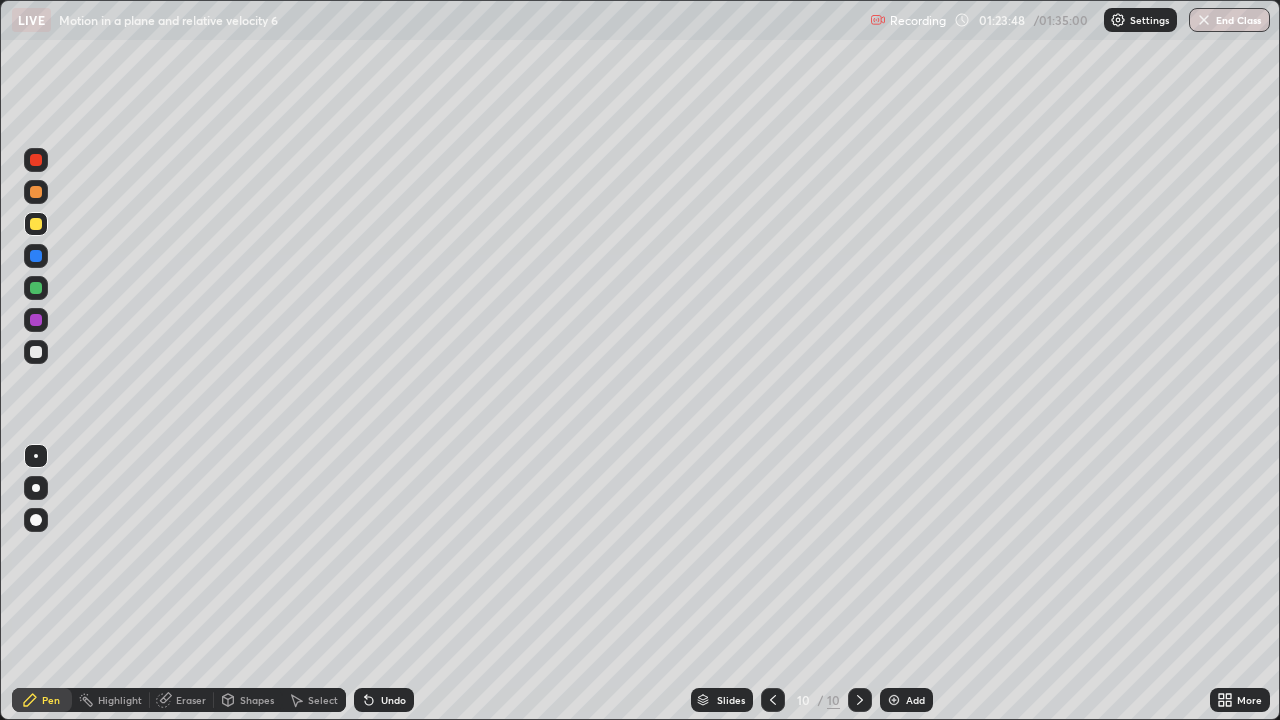 click on "Add" at bounding box center (915, 700) 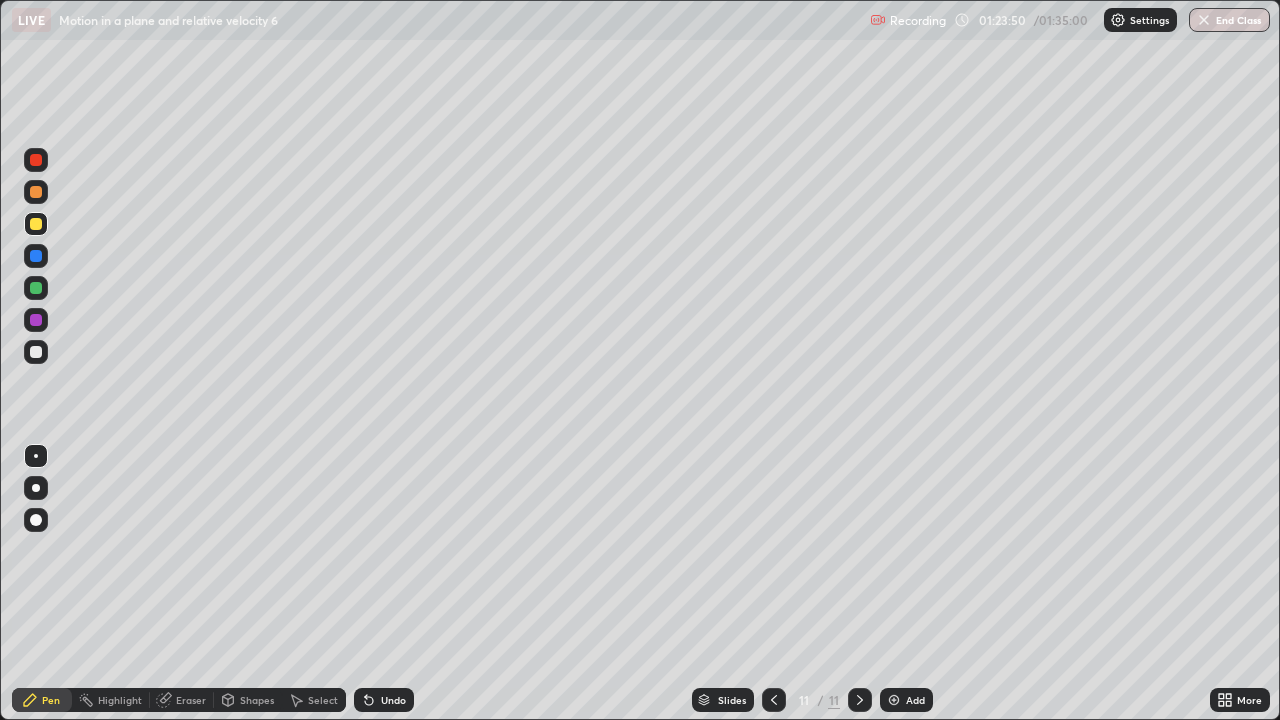 click at bounding box center (36, 352) 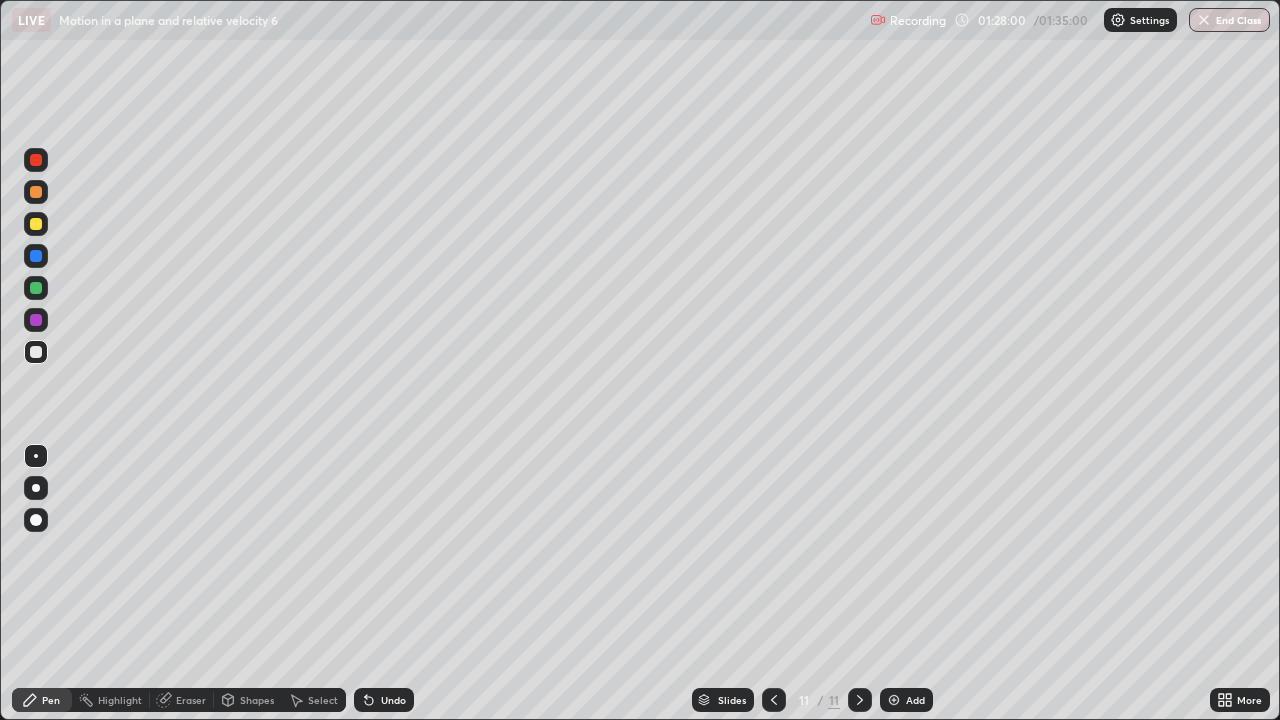 click at bounding box center [36, 224] 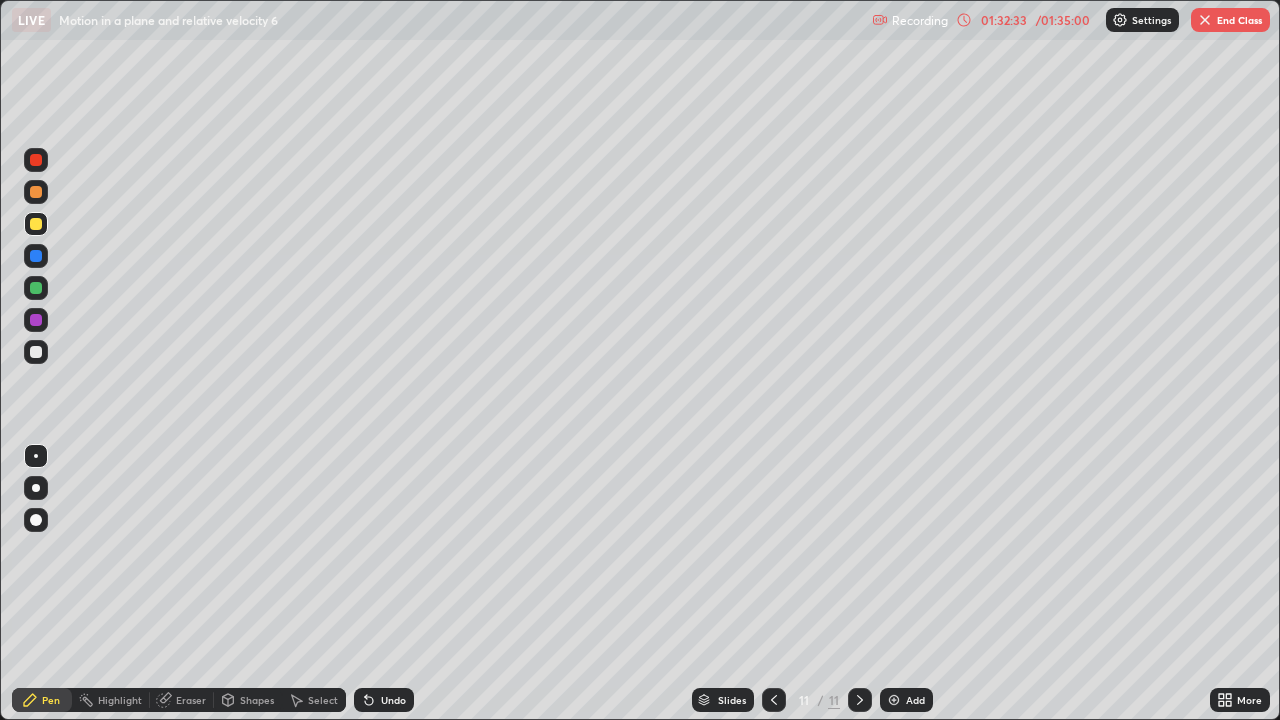 click at bounding box center [36, 352] 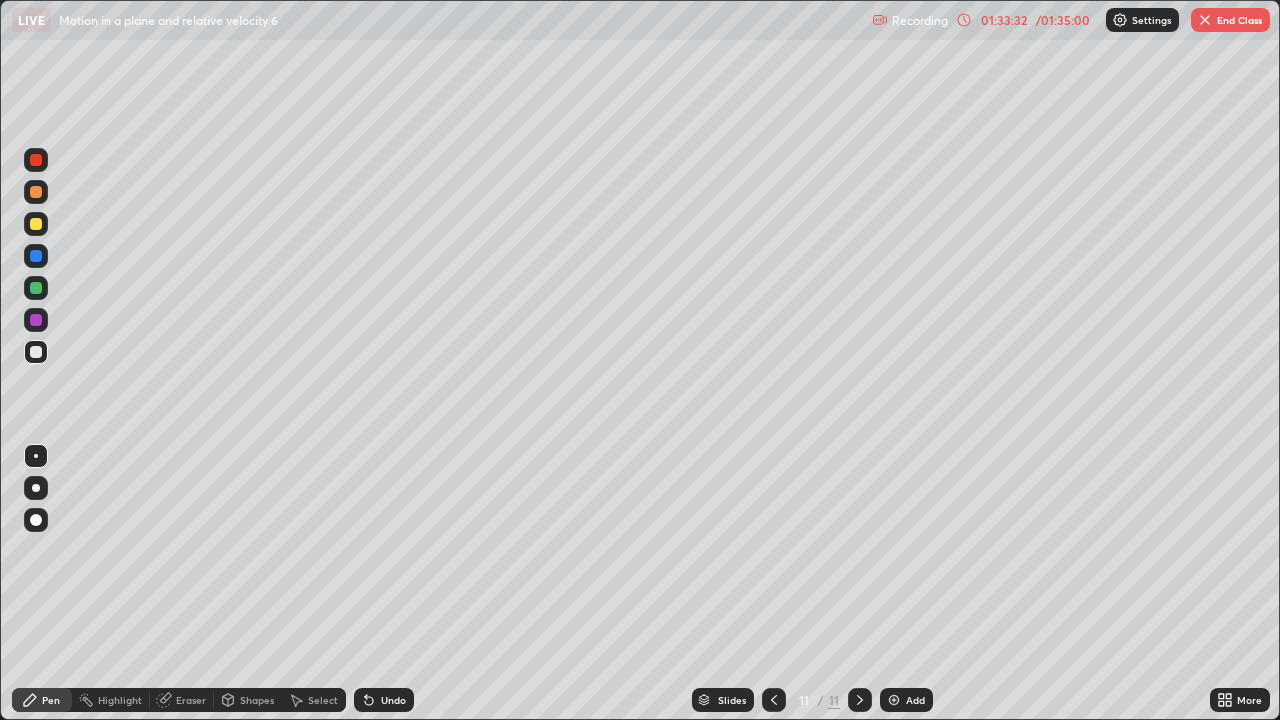 click on "Add" at bounding box center [915, 700] 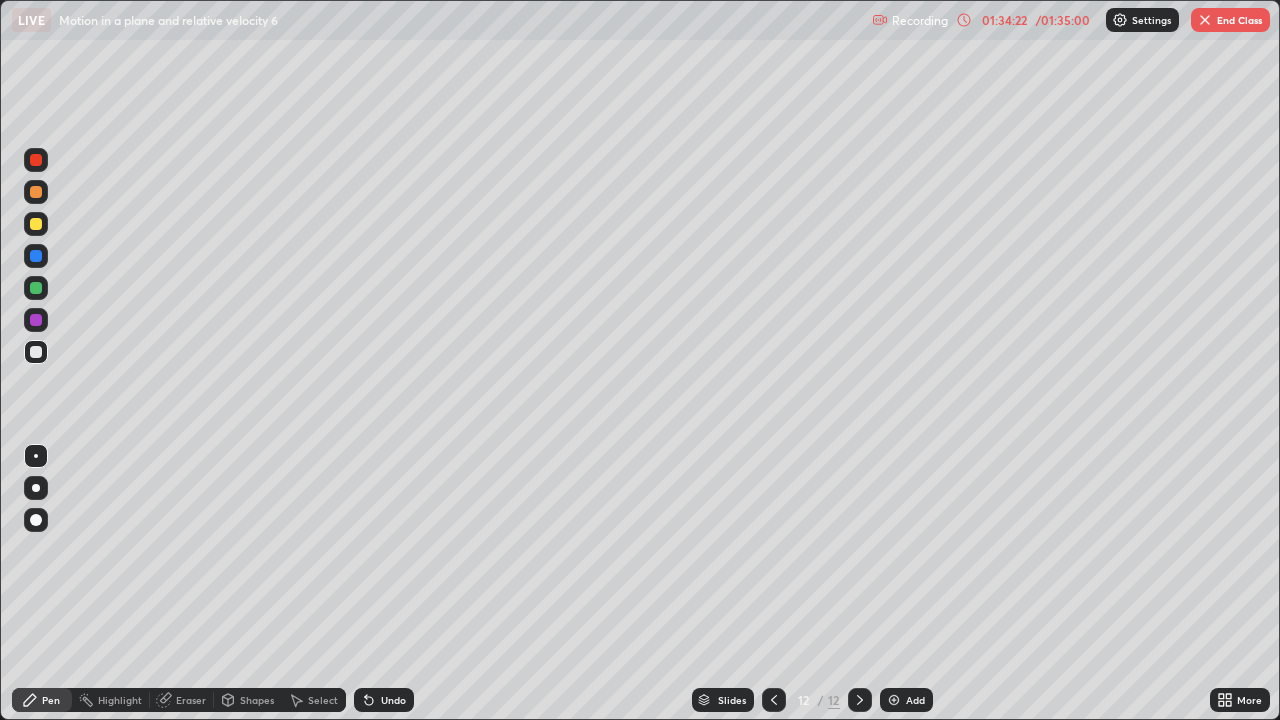 click at bounding box center (36, 224) 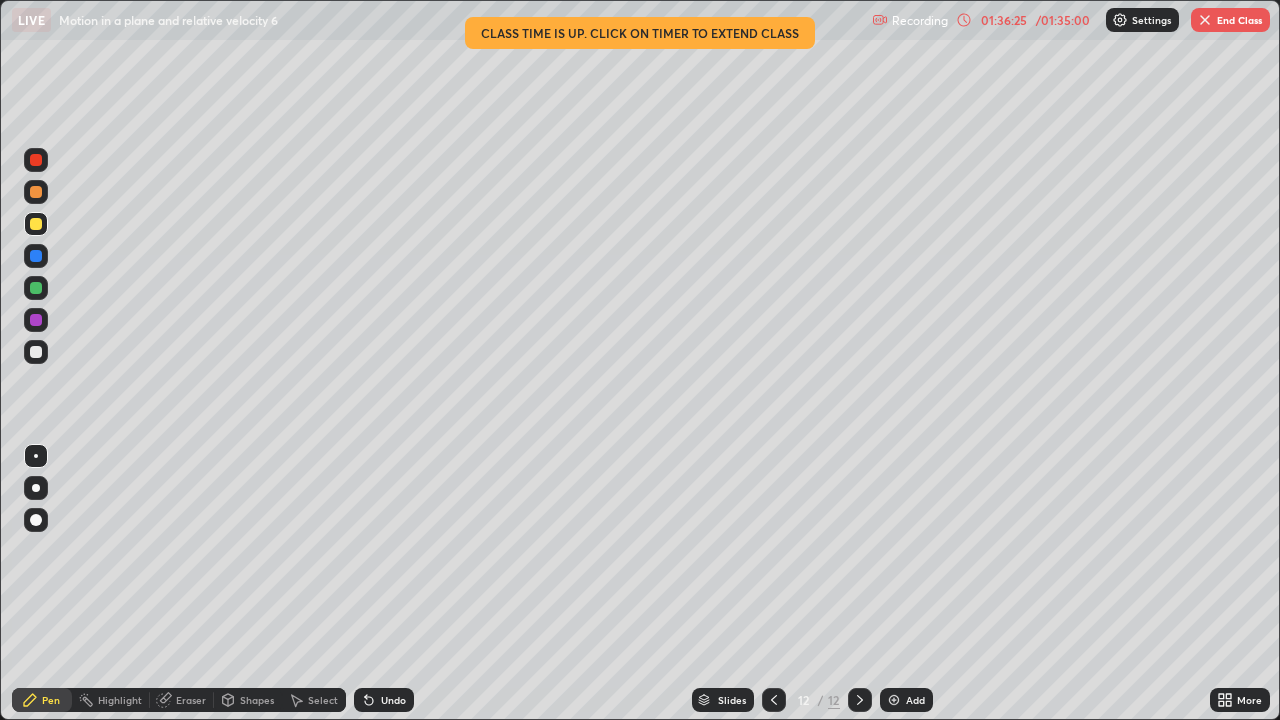 click on "End Class" at bounding box center [1230, 20] 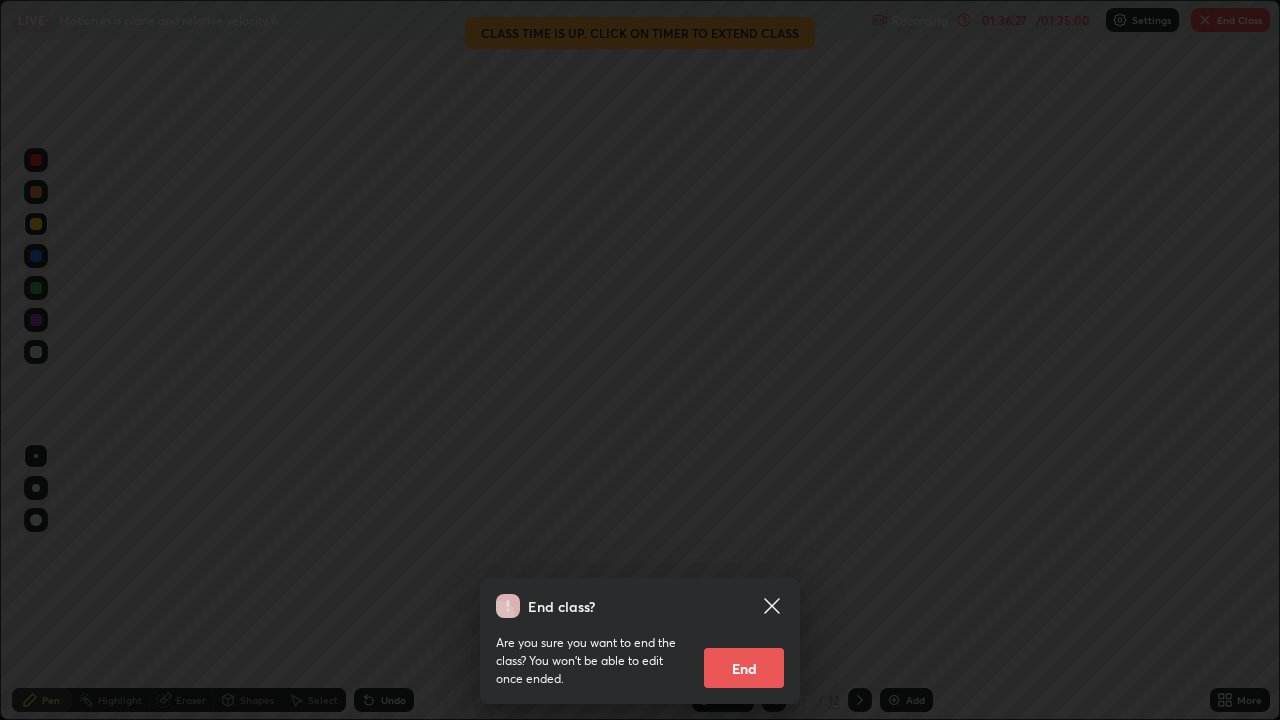 click on "End" at bounding box center (744, 668) 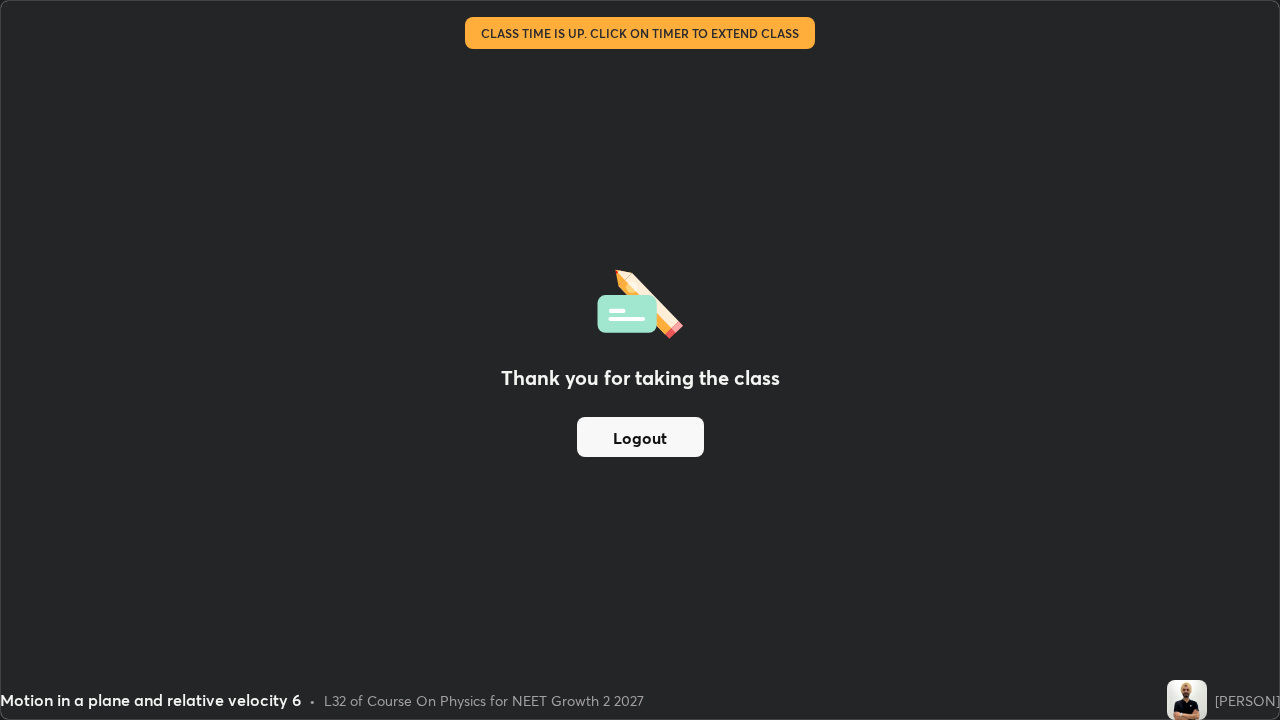 click on "Logout" at bounding box center (640, 437) 